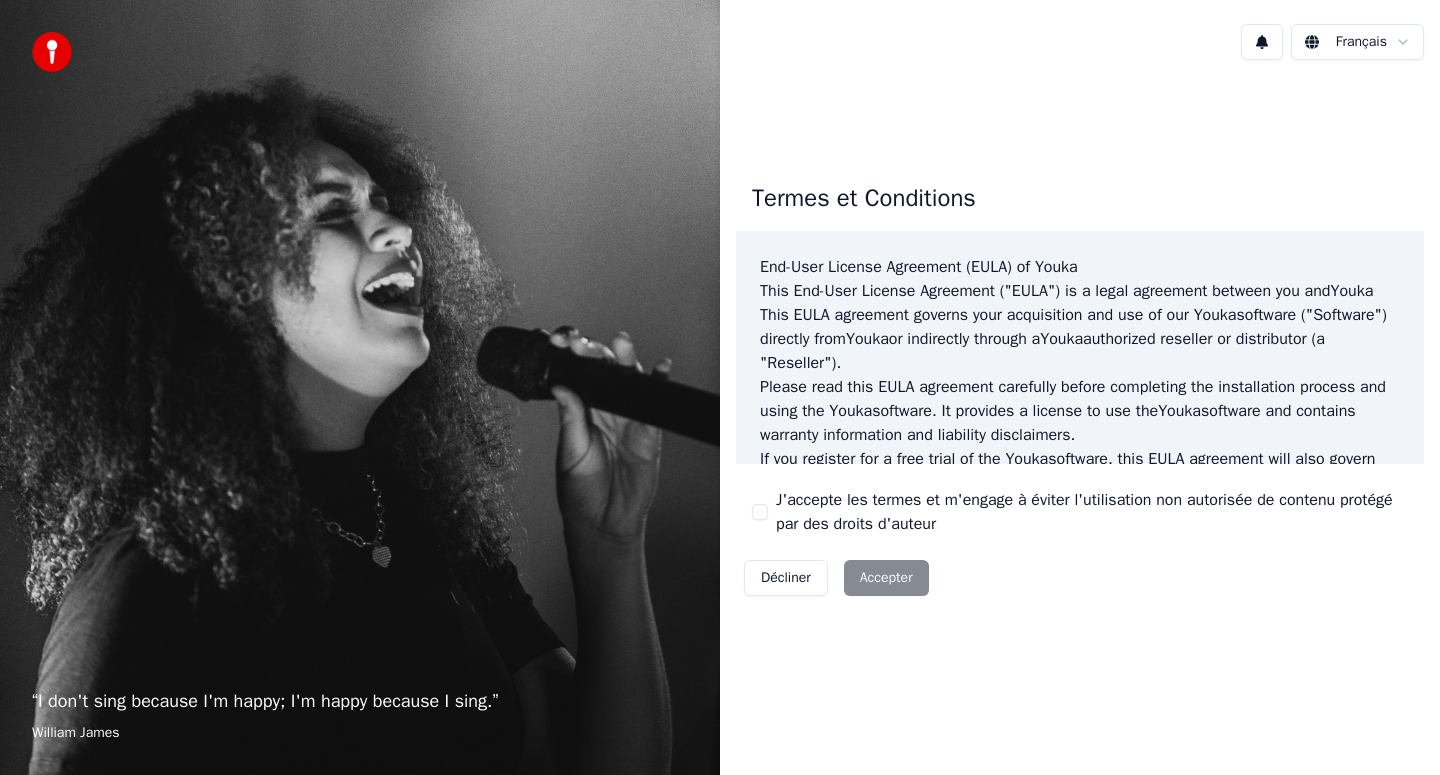 scroll, scrollTop: 0, scrollLeft: 0, axis: both 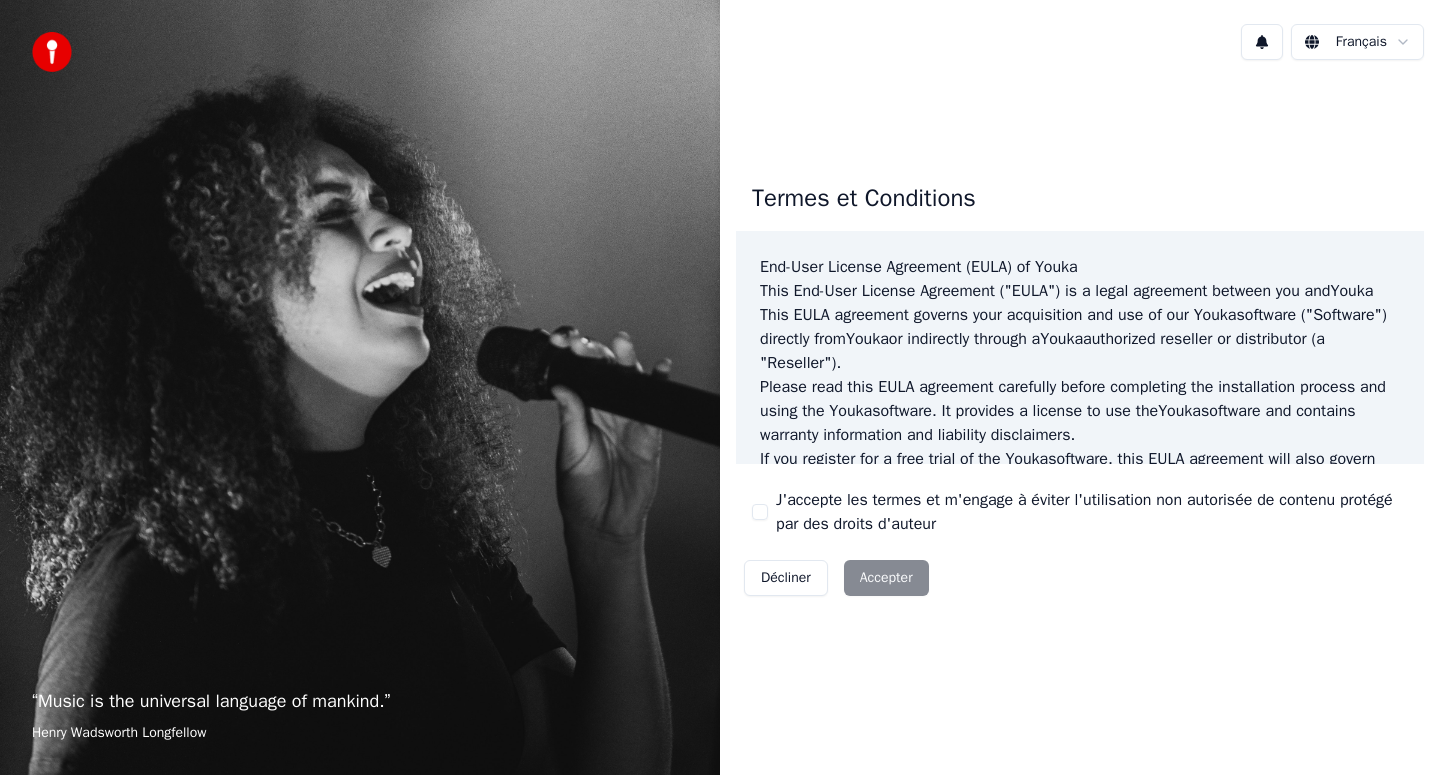 click on "J'accepte les termes et m'engage à éviter l'utilisation non autorisée de contenu protégé par des droits d'auteur" at bounding box center (760, 512) 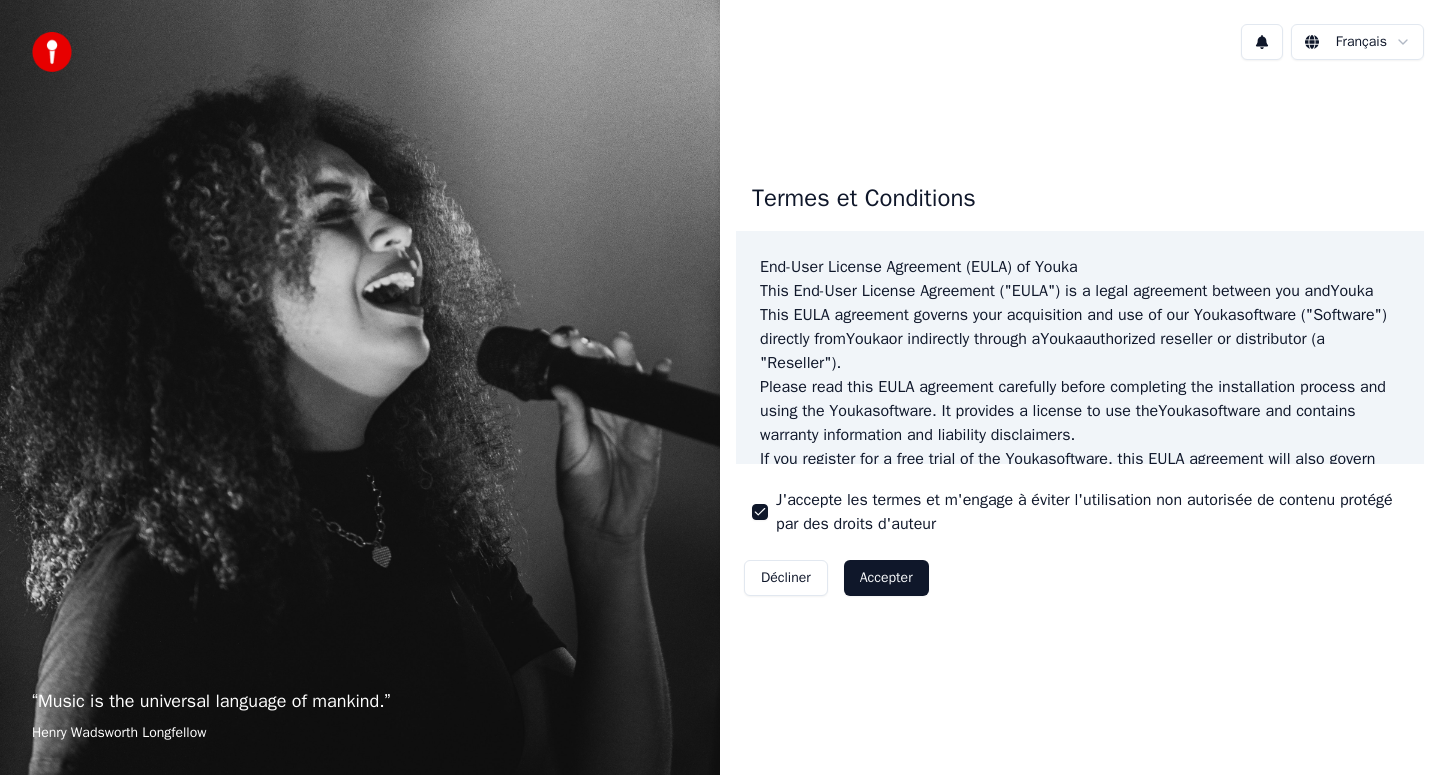 click on "Accepter" at bounding box center (886, 578) 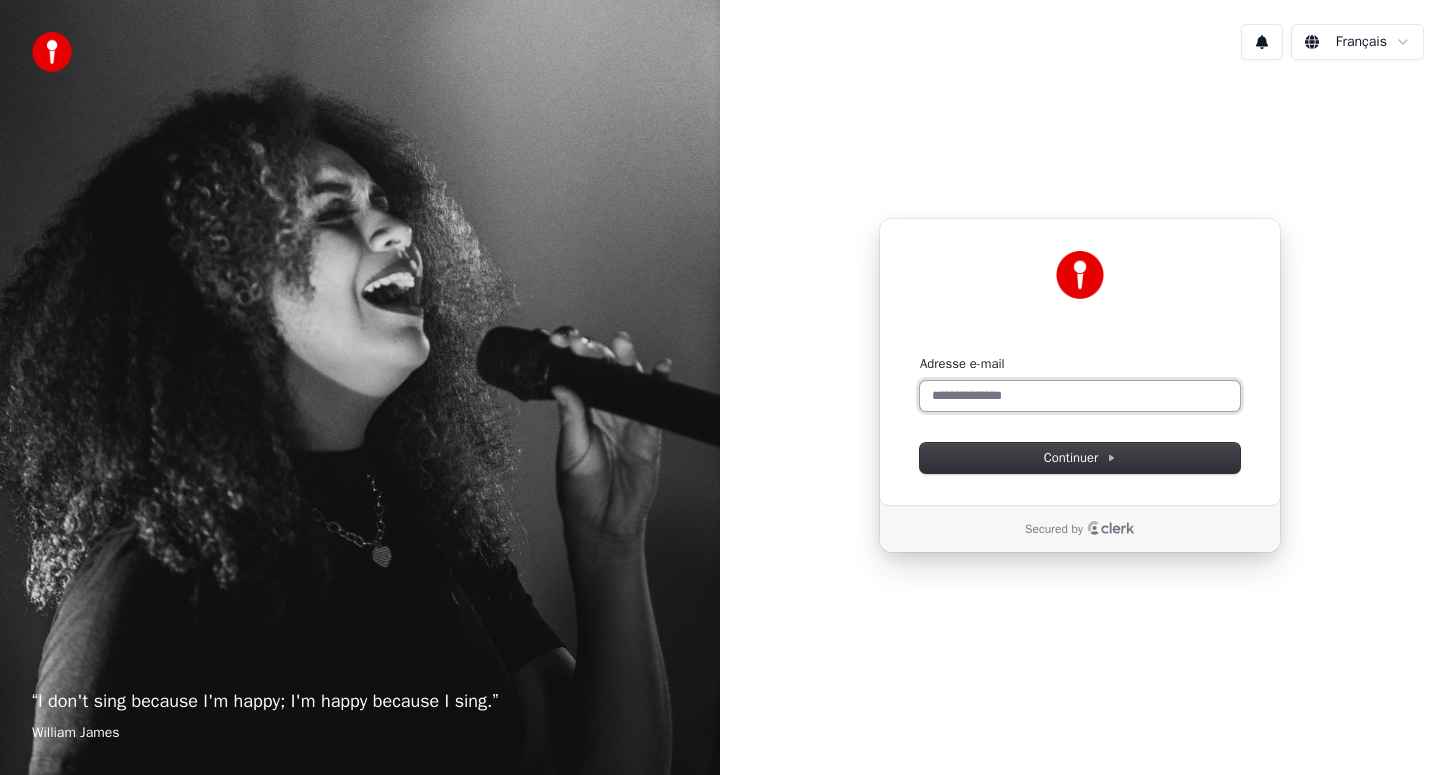 click on "Adresse e-mail" at bounding box center (1080, 396) 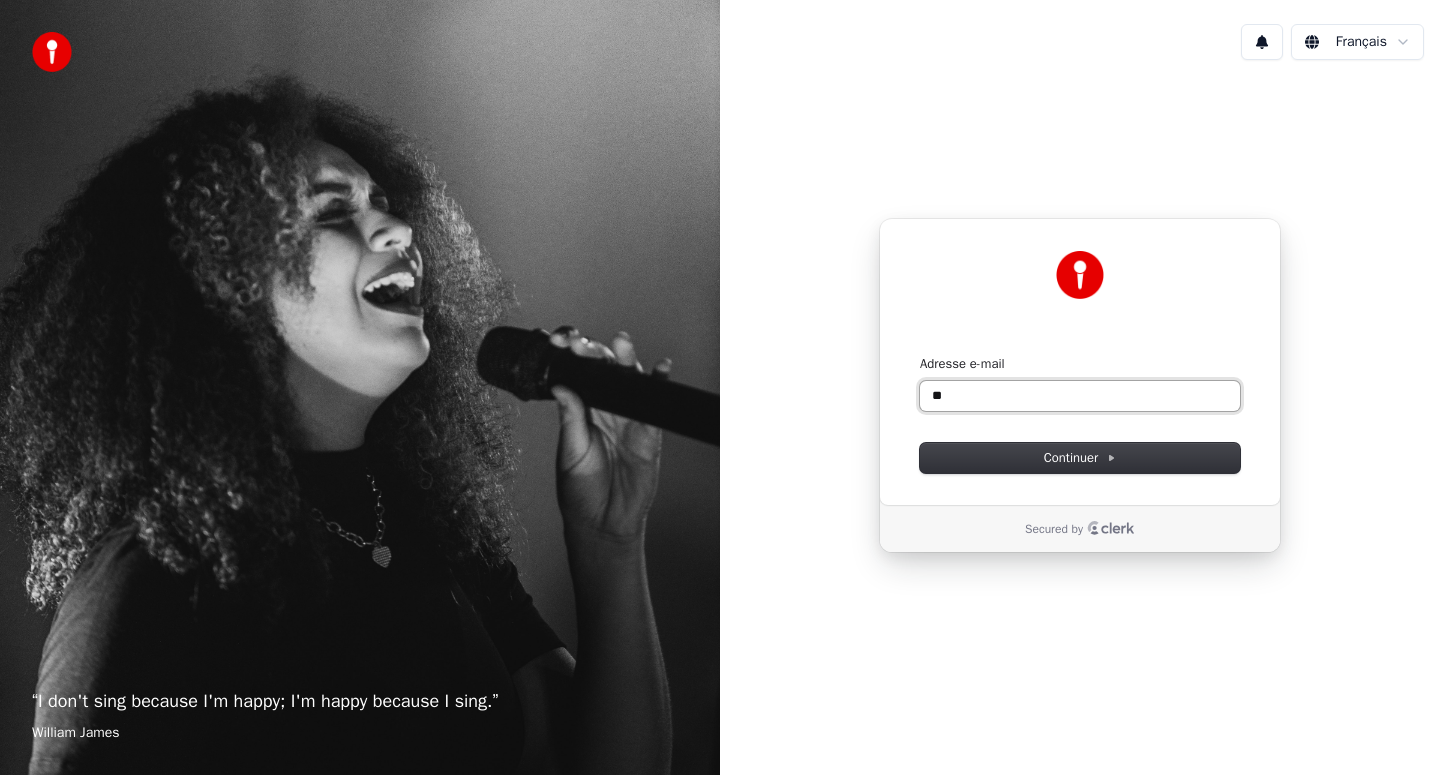 type on "*" 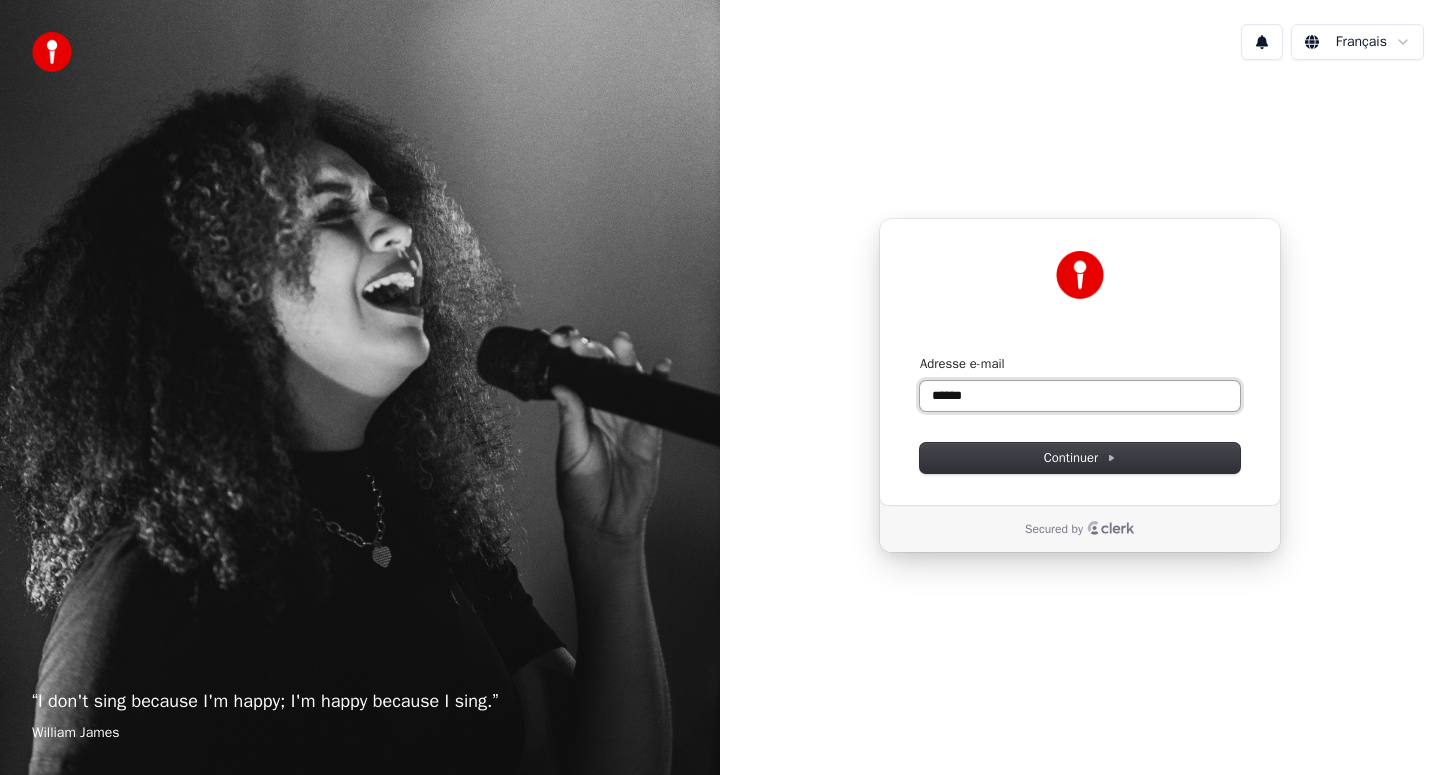 paste on "**********" 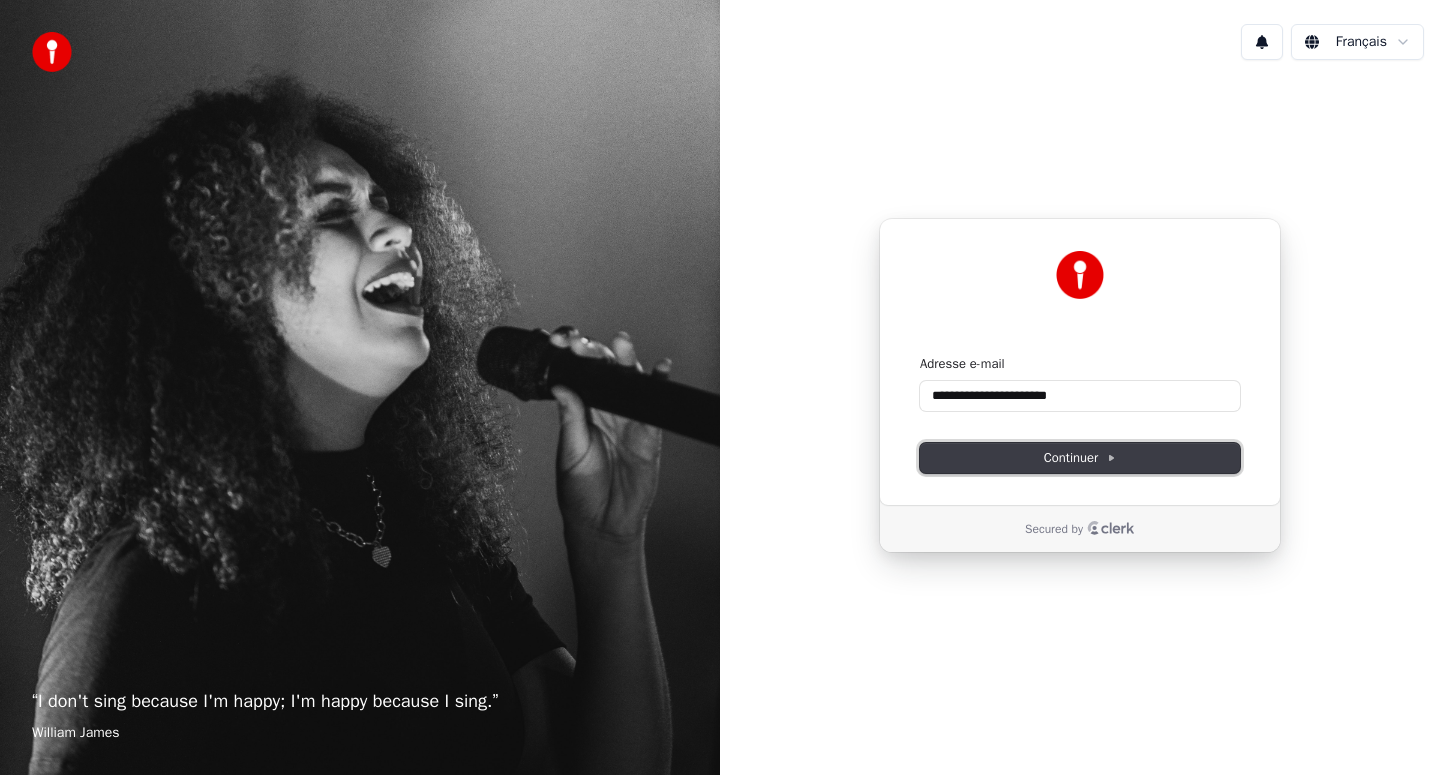 click on "Continuer" at bounding box center [1080, 458] 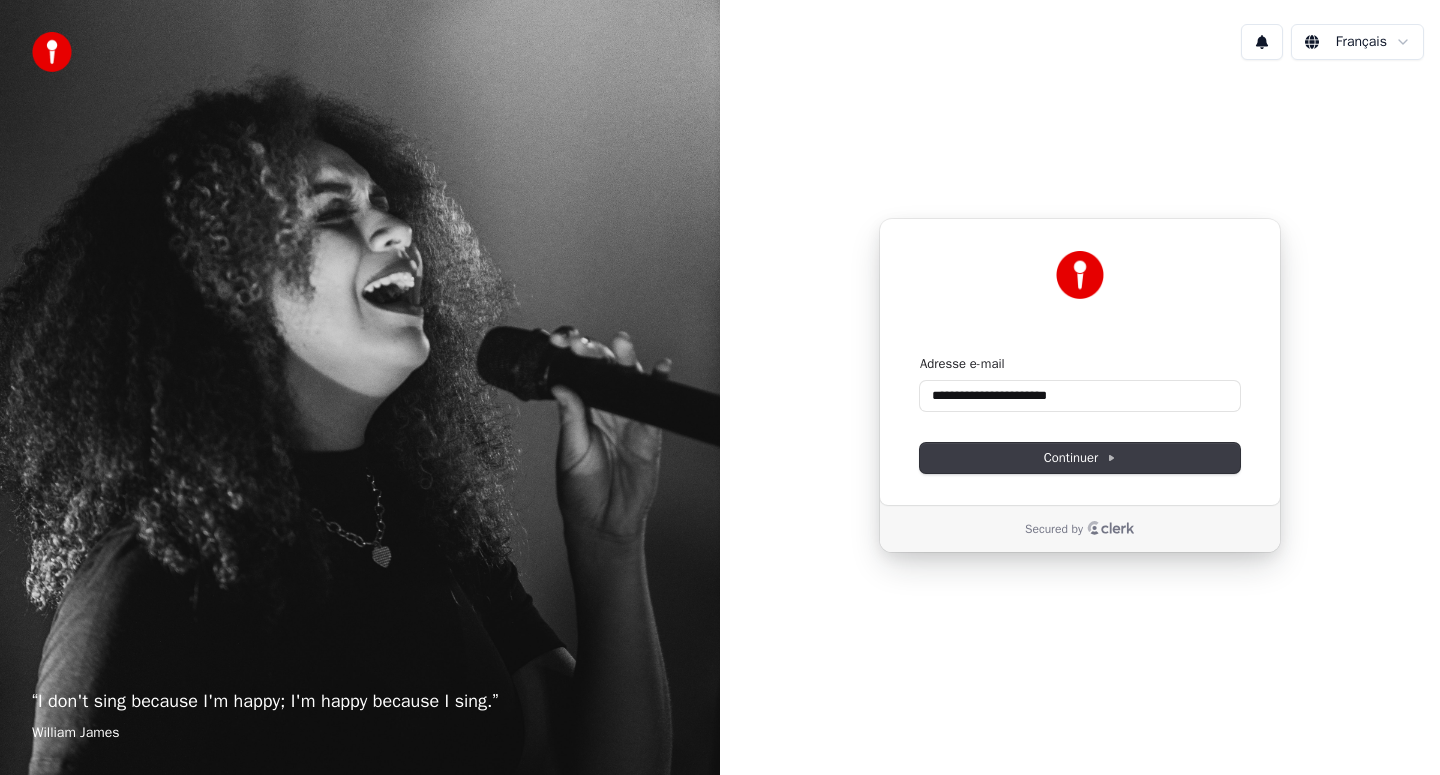 type on "**********" 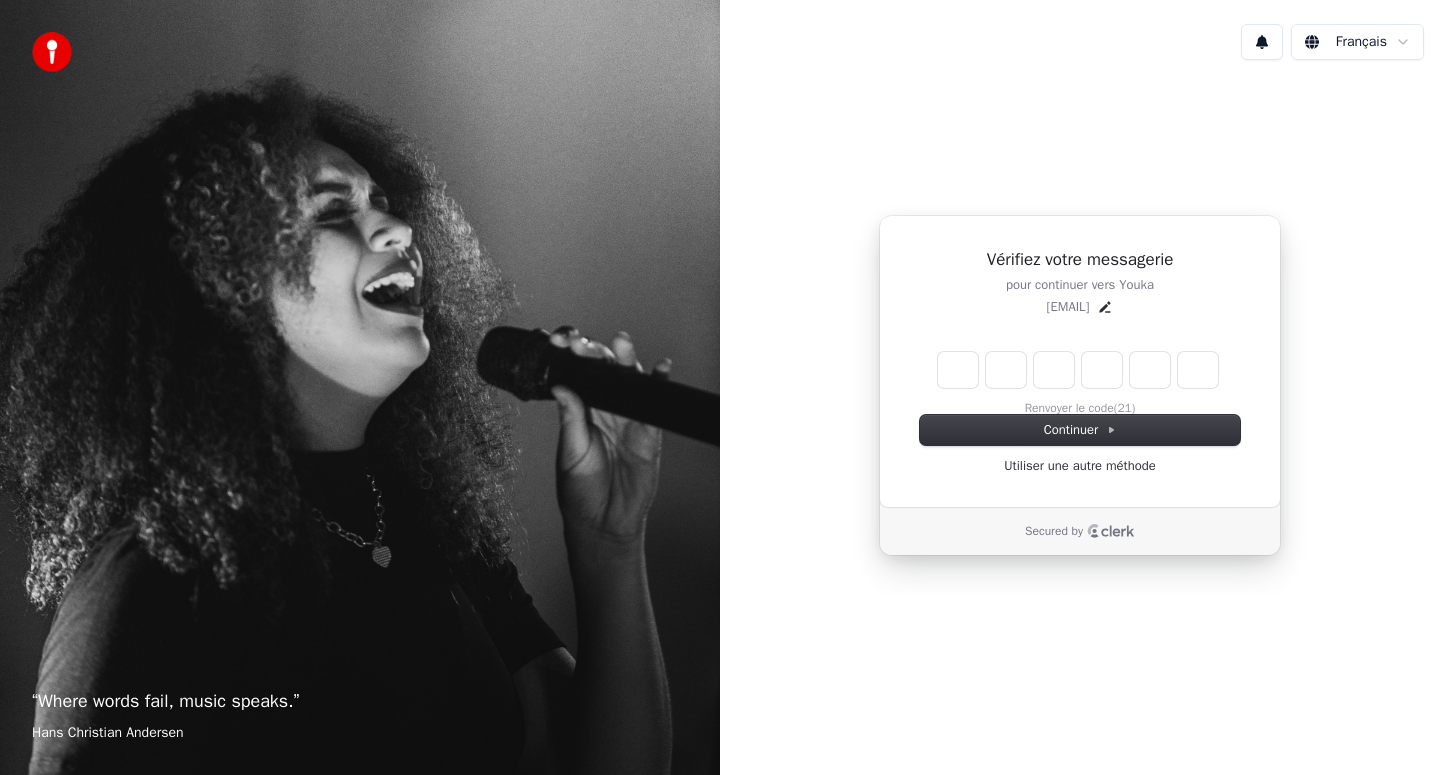 type on "******" 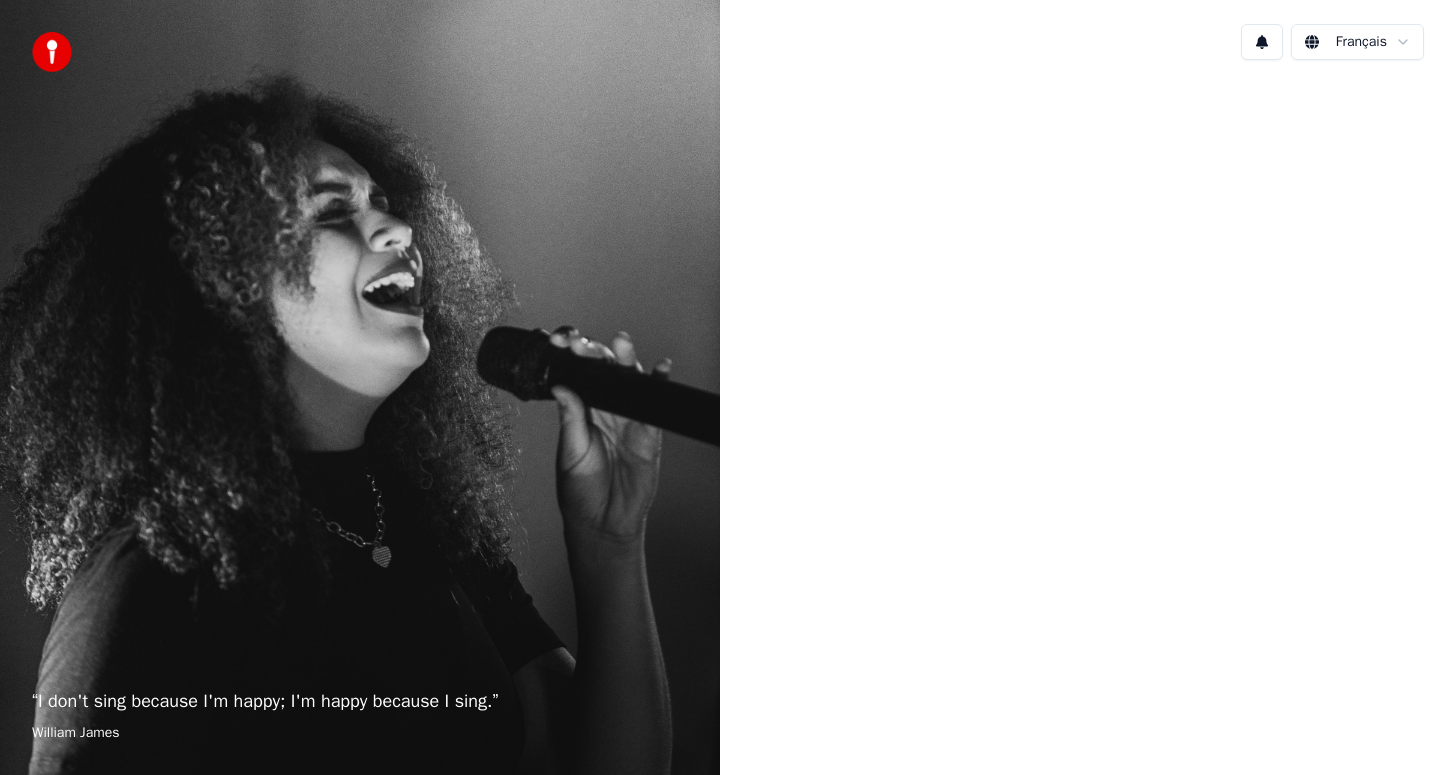 scroll, scrollTop: 0, scrollLeft: 0, axis: both 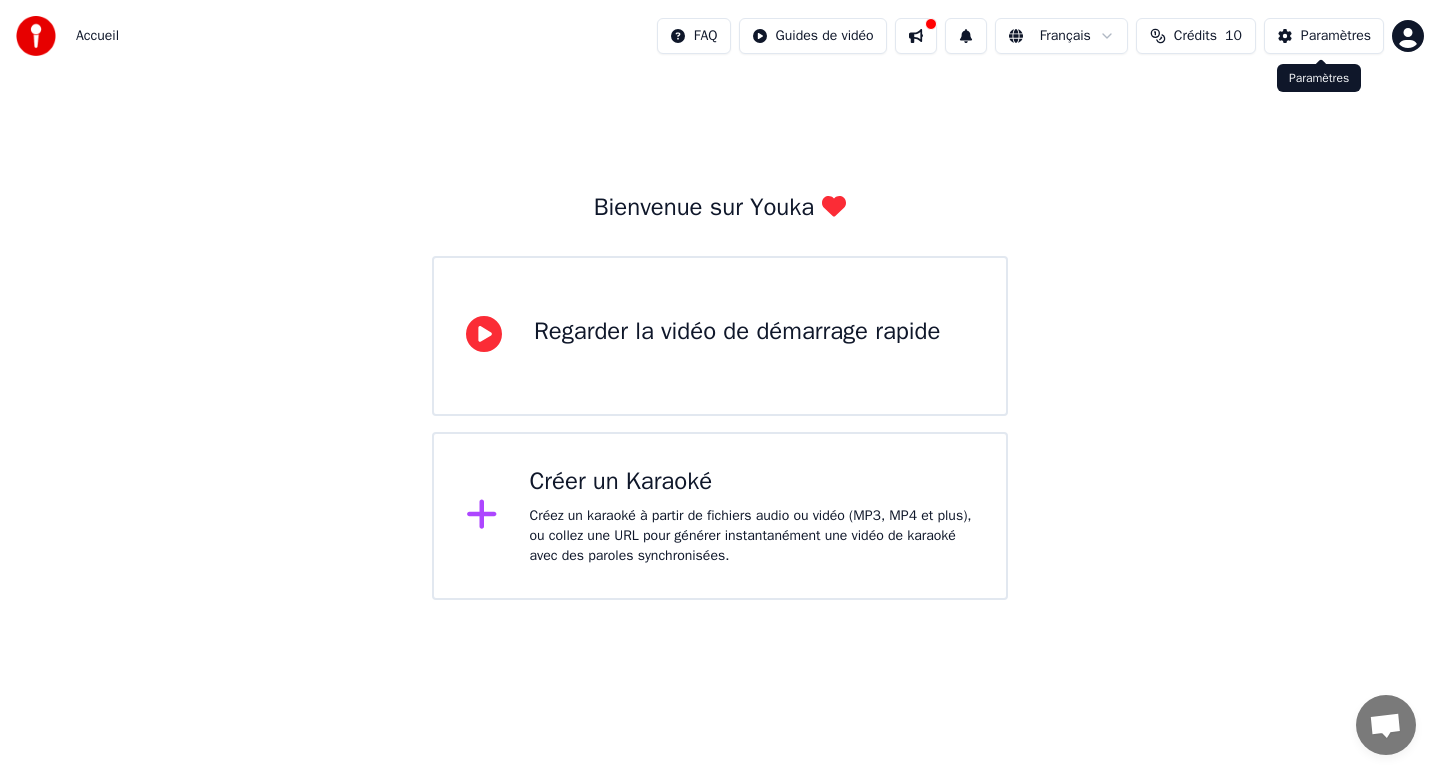 click on "Paramètres" at bounding box center (1336, 36) 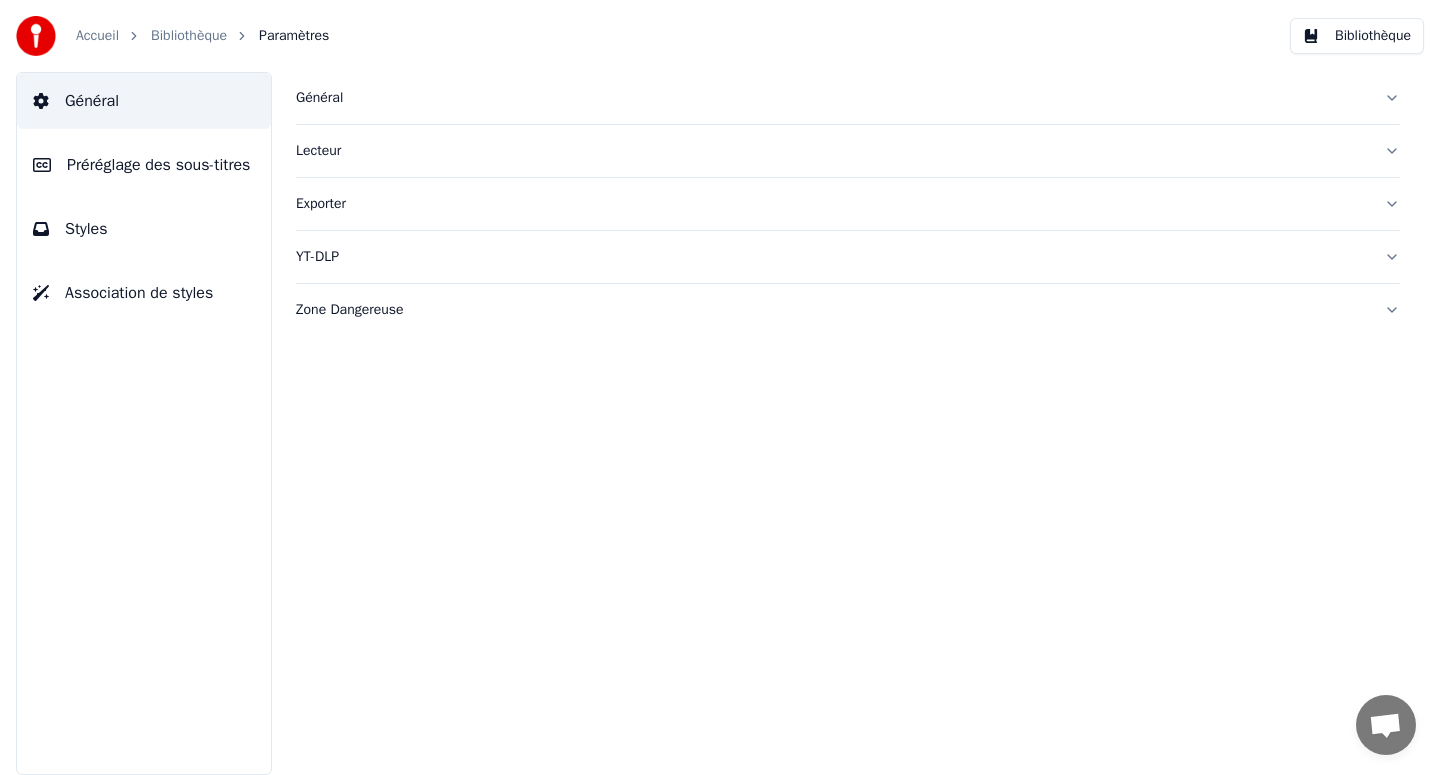 click on "Bibliothèque" at bounding box center (189, 36) 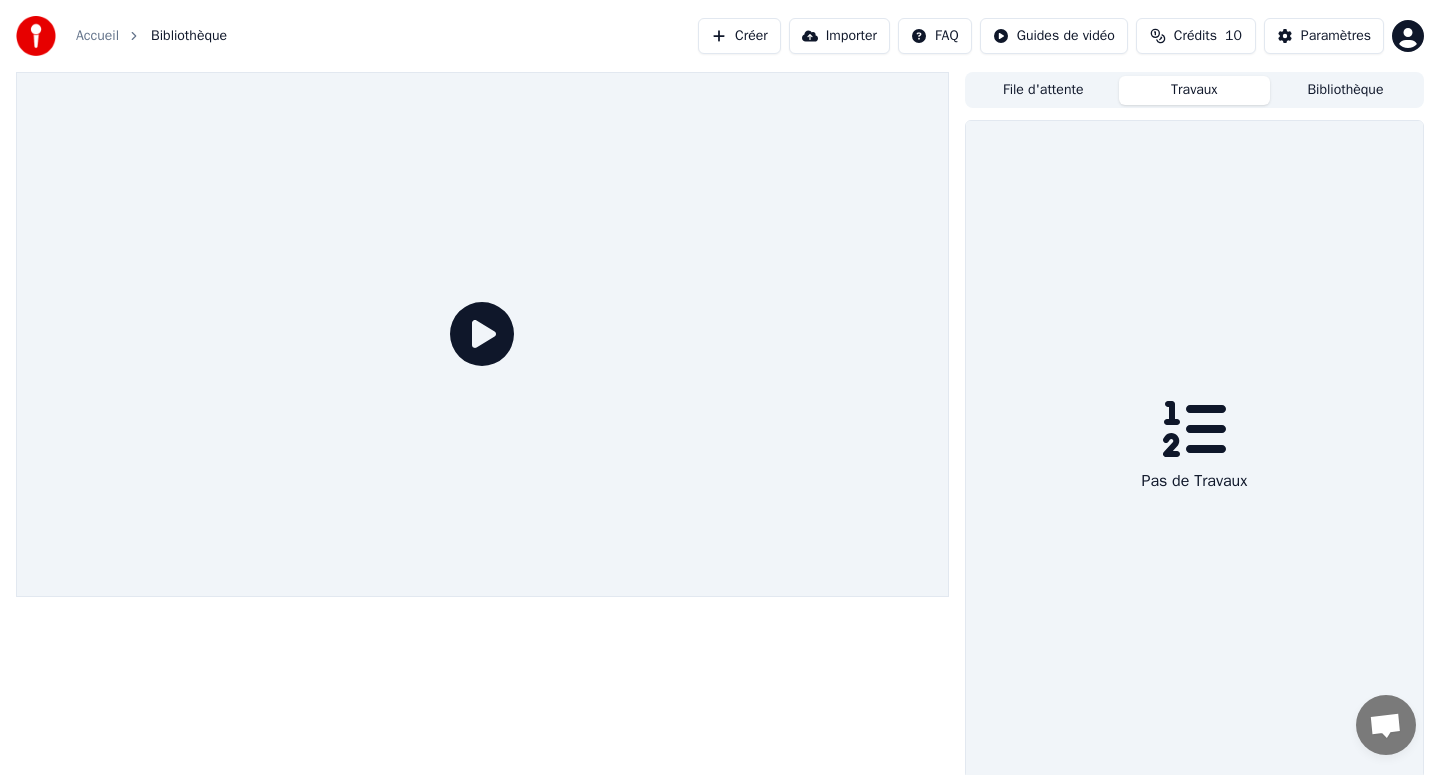 click on "Travaux" at bounding box center (1194, 90) 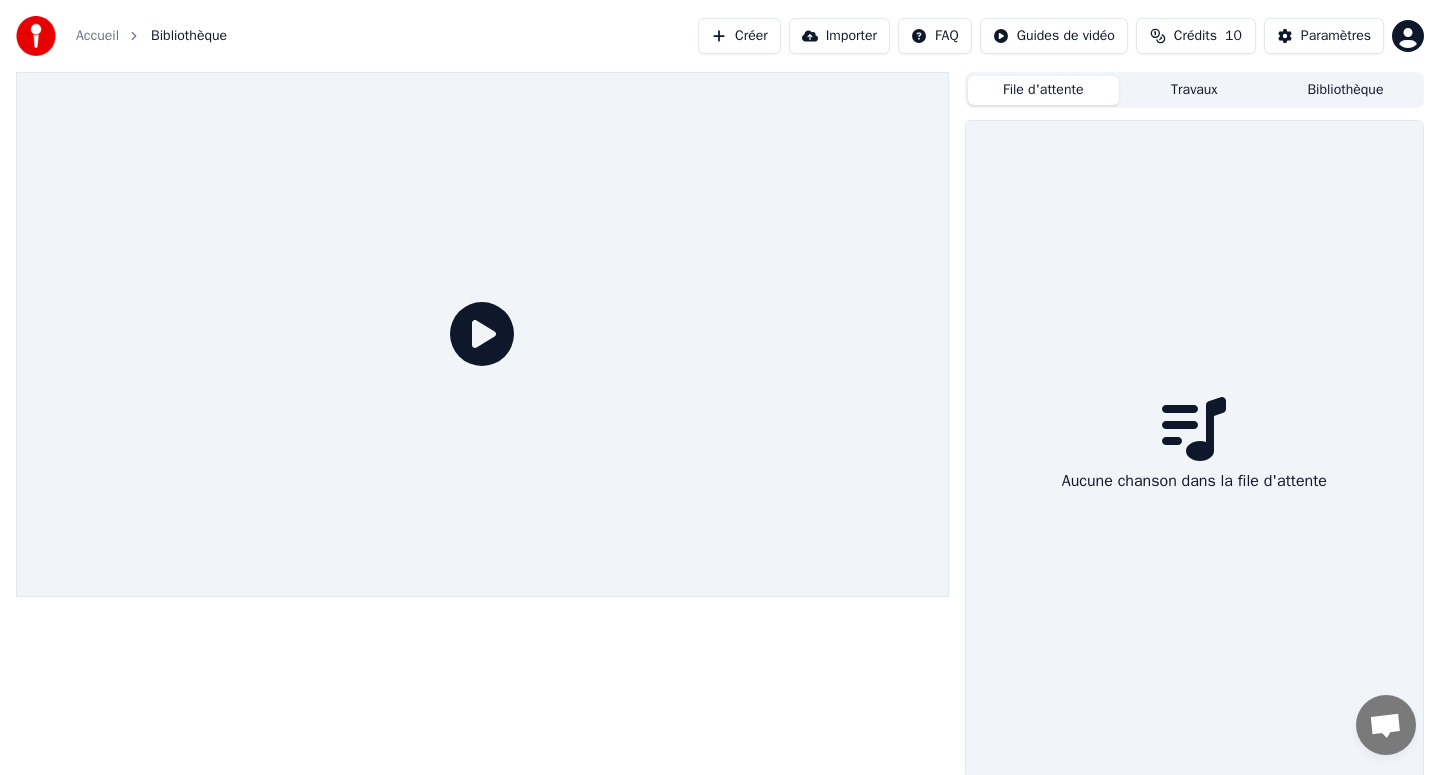 click on "Bibliothèque" at bounding box center [1345, 90] 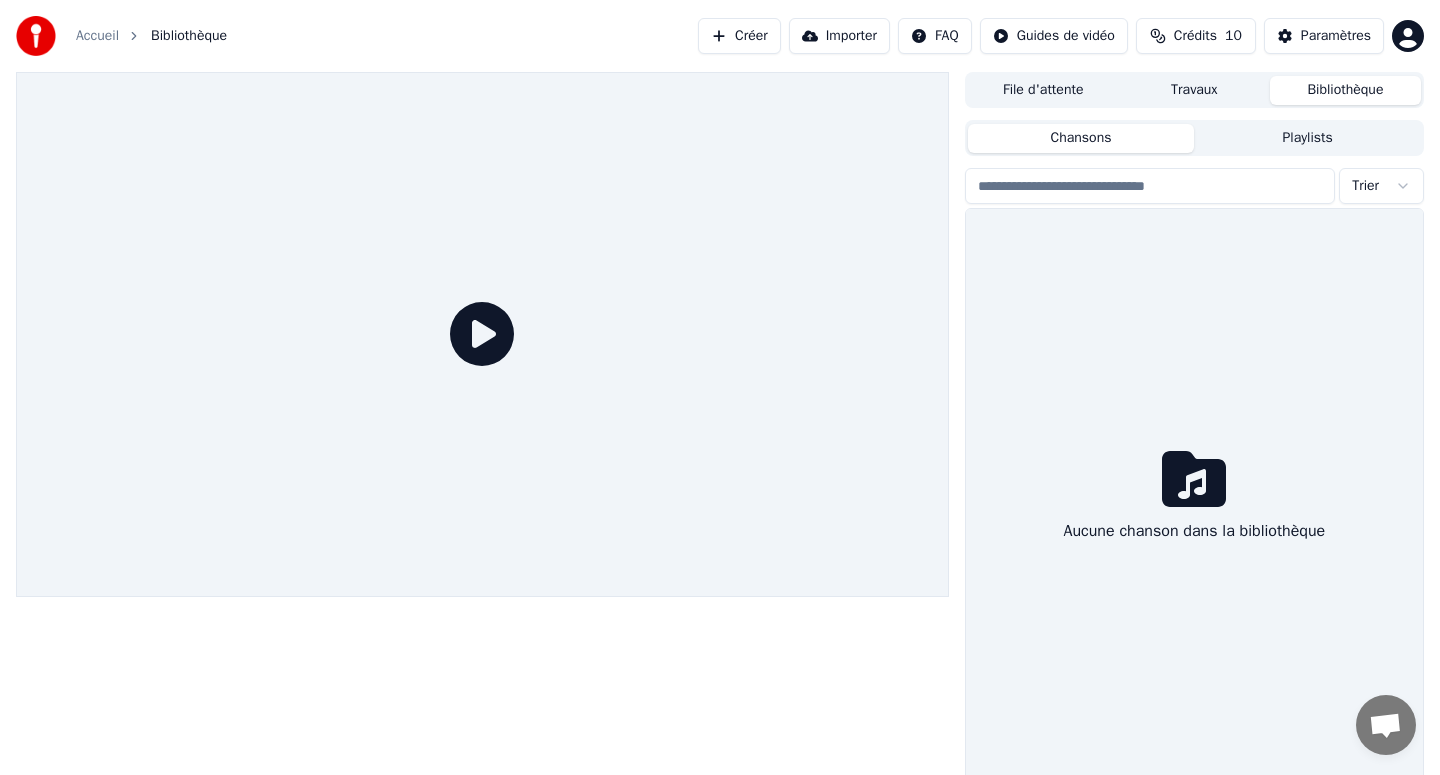 click on "Travaux" at bounding box center (1194, 90) 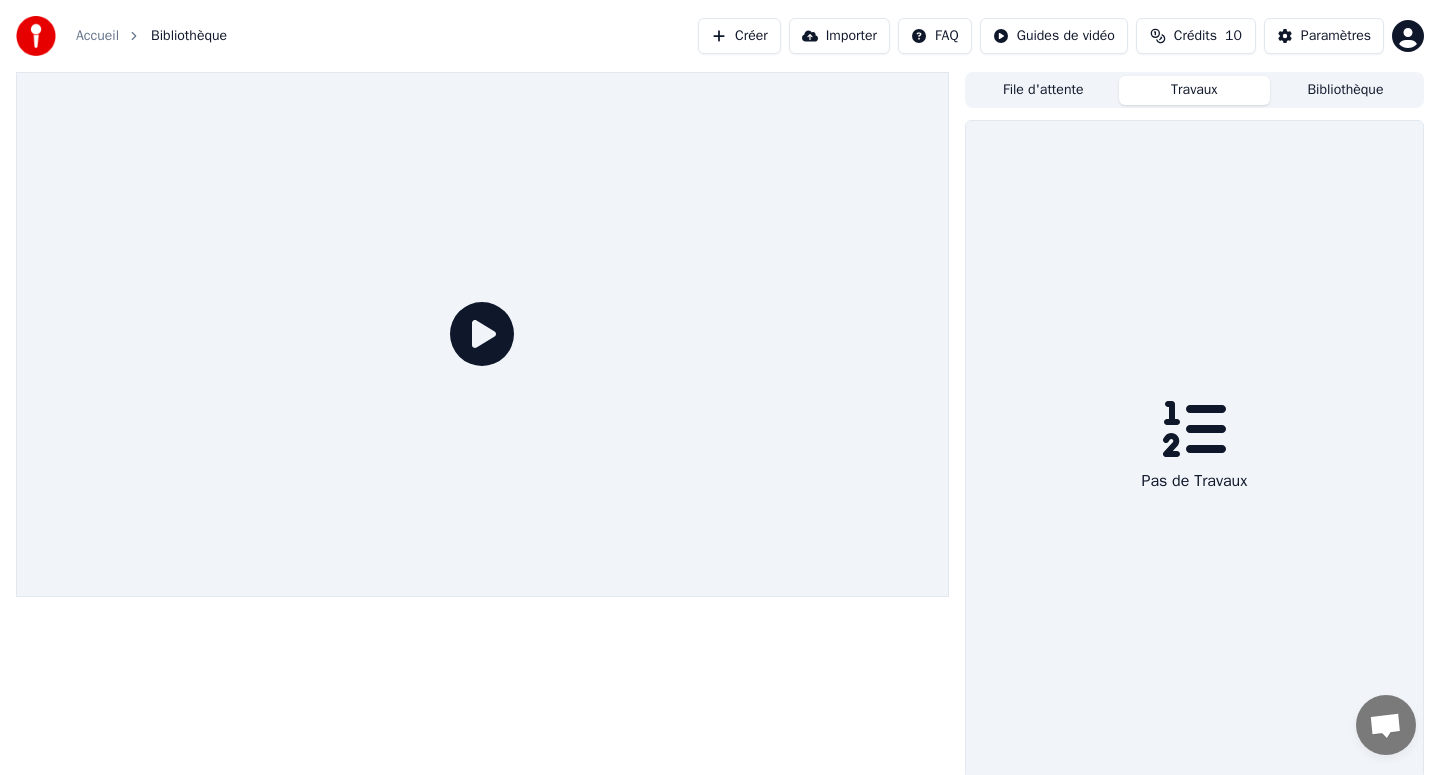 click on "Accueil" at bounding box center [97, 36] 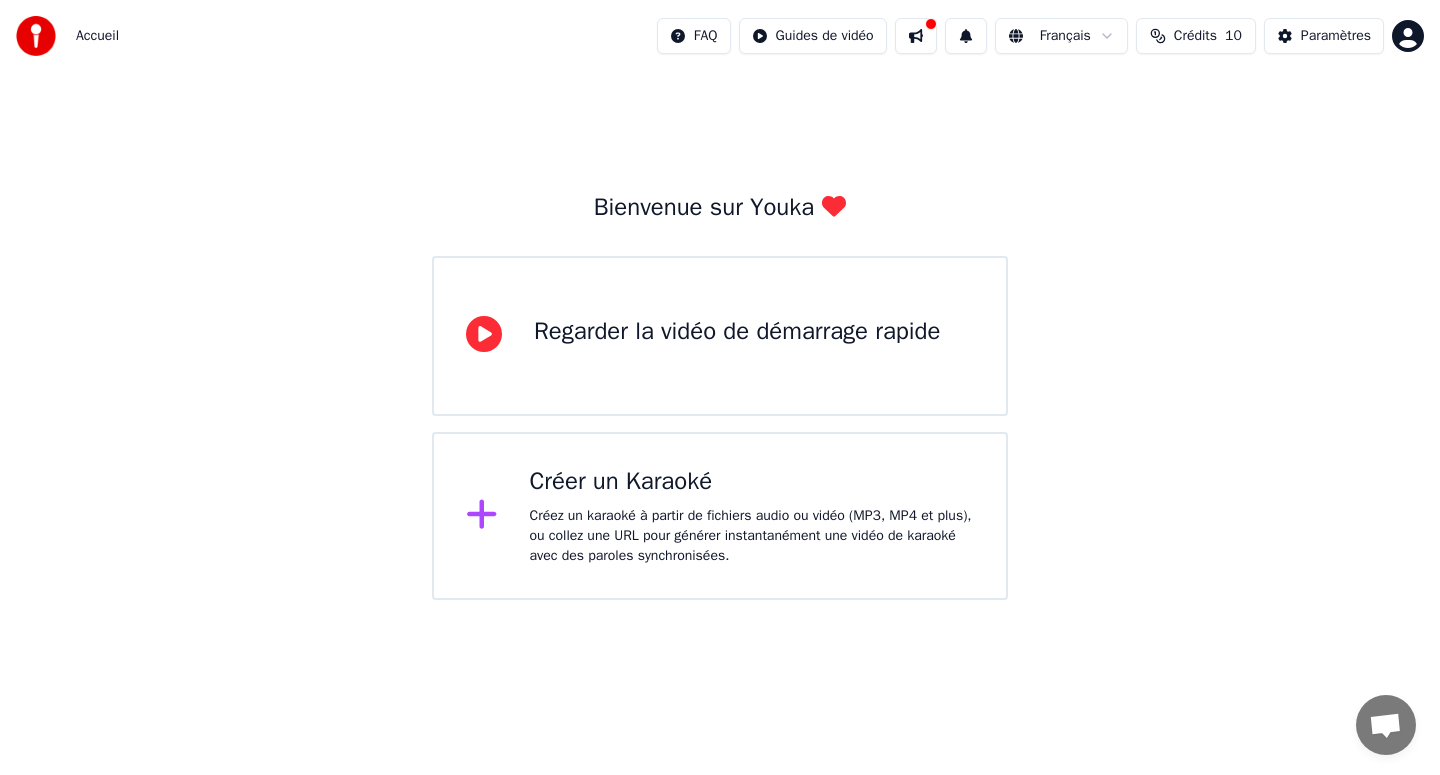 click on "Créer un Karaoké Créez un karaoké à partir de fichiers audio ou vidéo (MP3, MP4 et plus), ou collez une URL pour générer instantanément une vidéo de karaoké avec des paroles synchronisées." at bounding box center [752, 516] 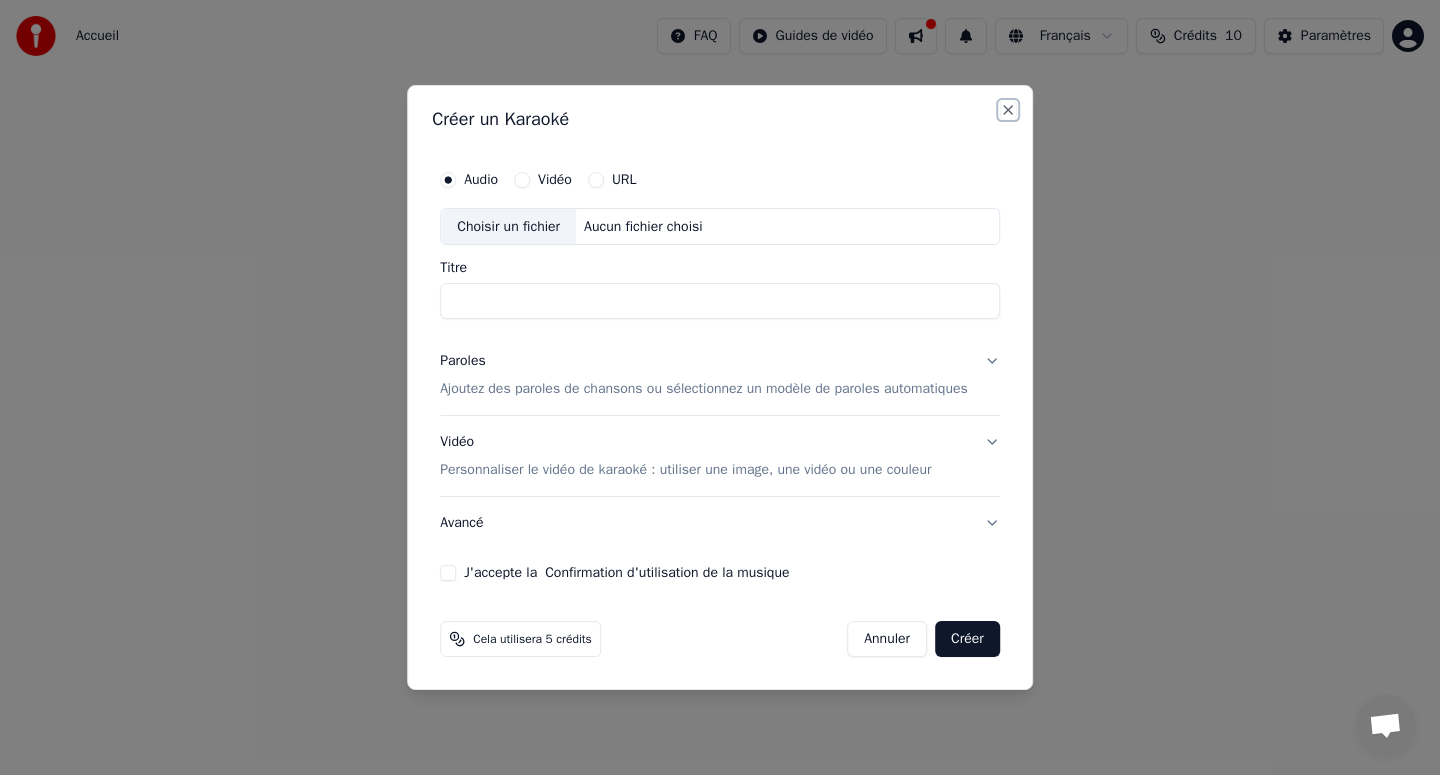 click on "Close" at bounding box center (1008, 110) 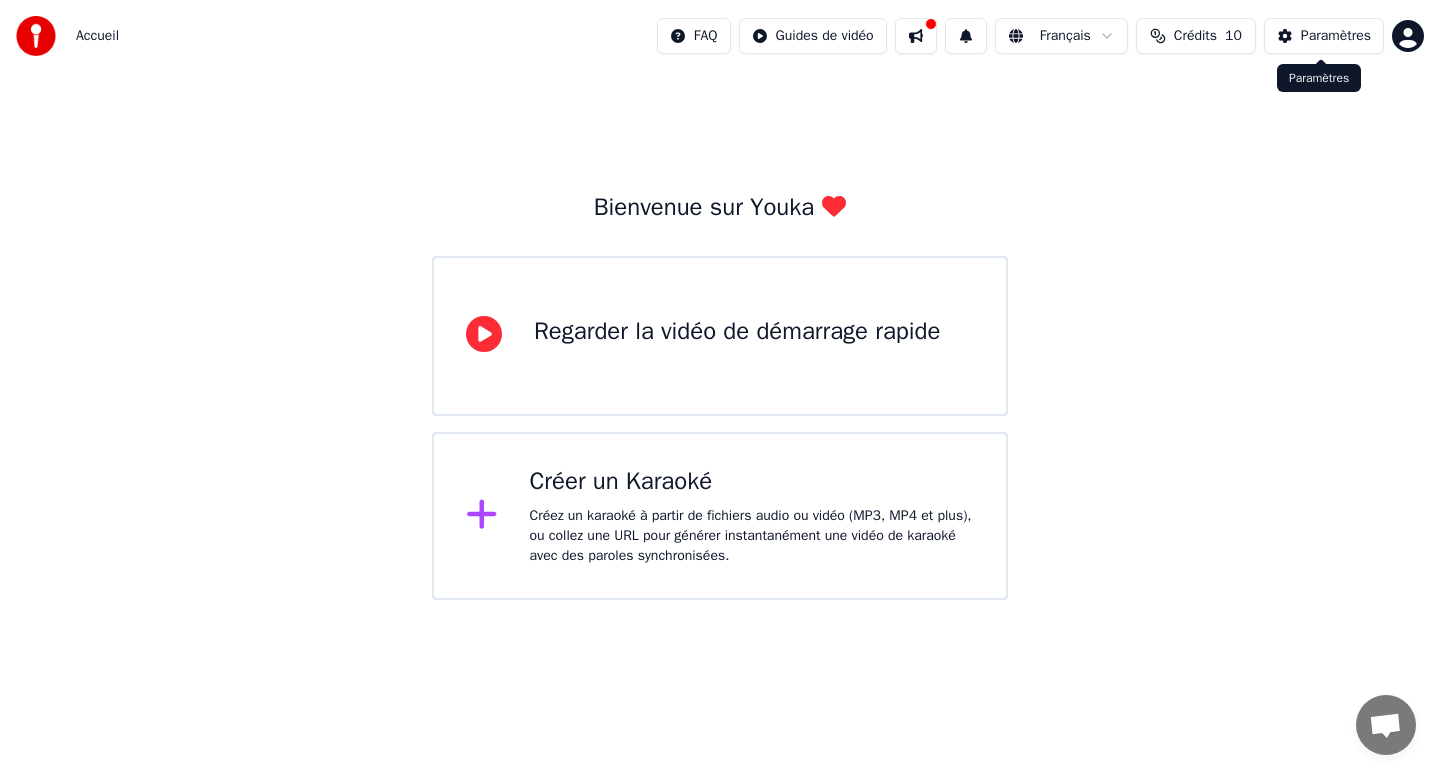 click on "Accueil FAQ Guides de vidéo Français Crédits 10 Paramètres Bienvenue sur Youka Regarder la vidéo de démarrage rapide Créer un Karaoké Créez un karaoké à partir de fichiers audio ou vidéo (MP3, MP4 et plus), ou collez une URL pour générer instantanément une vidéo de karaoké avec des paroles synchronisées. Paramètres Paramètres" at bounding box center [720, 300] 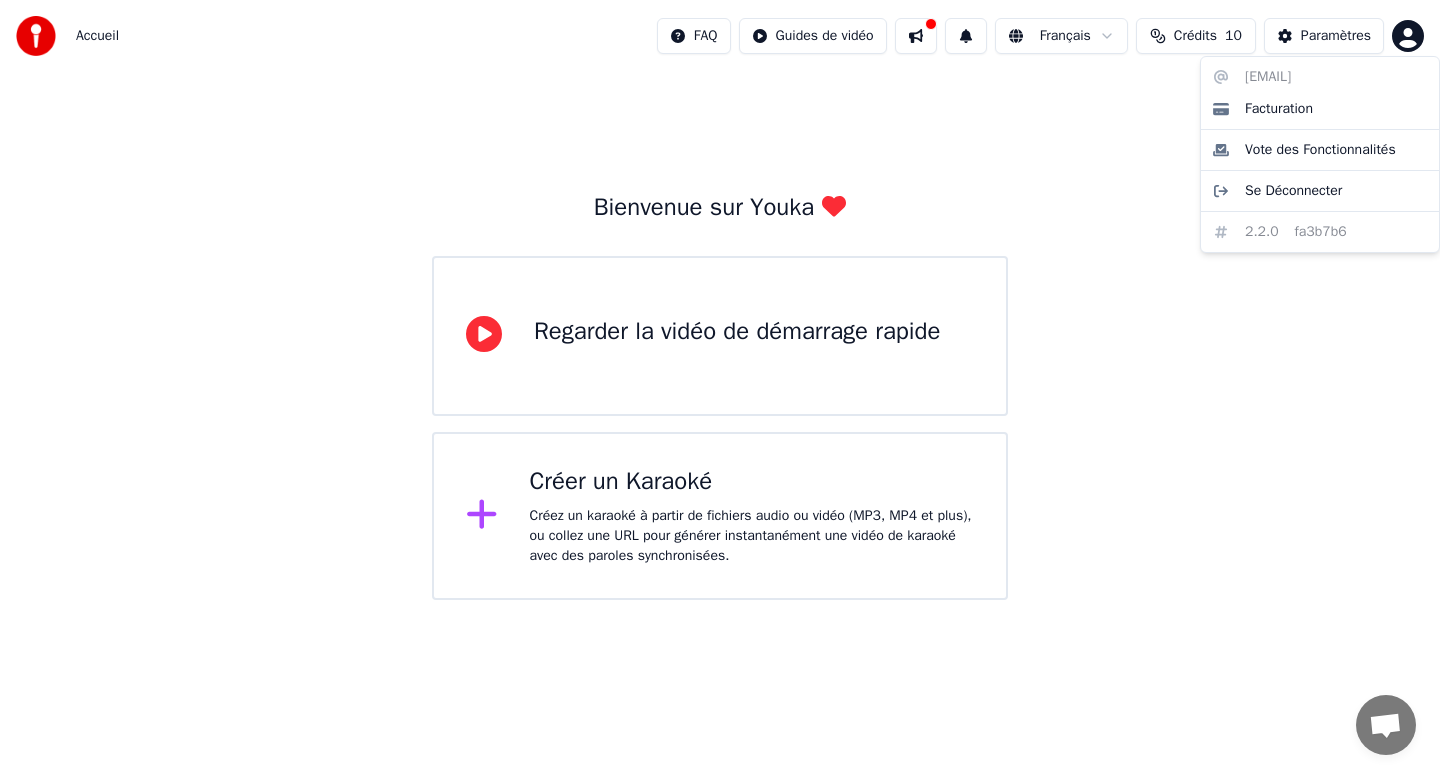 click on "Accueil FAQ Guides de vidéo Français Crédits 10 Paramètres Bienvenue sur Youka Regarder la vidéo de démarrage rapide Créer un Karaoké Créez un karaoké à partir de fichiers audio ou vidéo (MP3, MP4 et plus), ou collez une URL pour générer instantanément une vidéo de karaoké avec des paroles synchronisées. [EMAIL] Facturation Vote des Fonctionnalités Se Déconnecter 2.2.0 fa3b7b6" at bounding box center [720, 300] 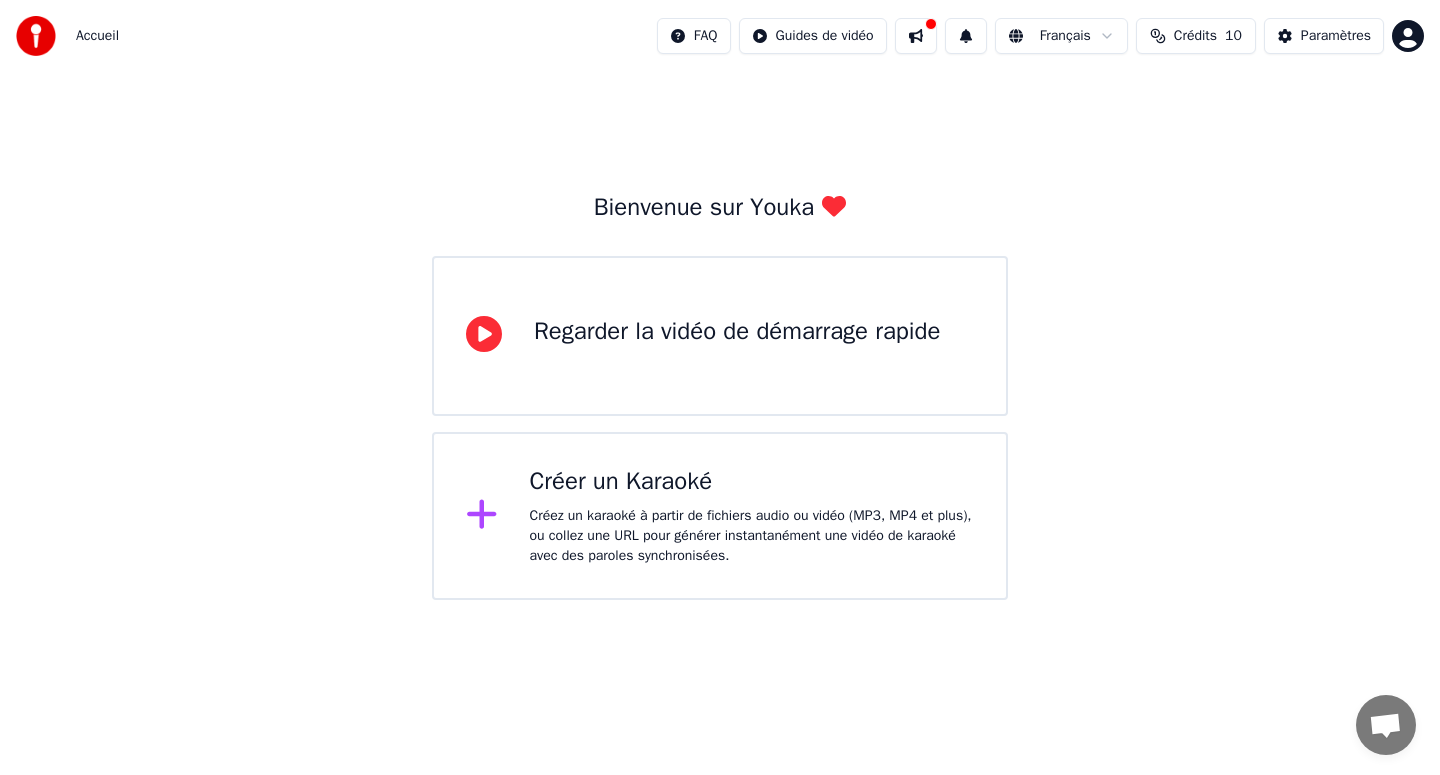 click on "Crédits" at bounding box center [1195, 36] 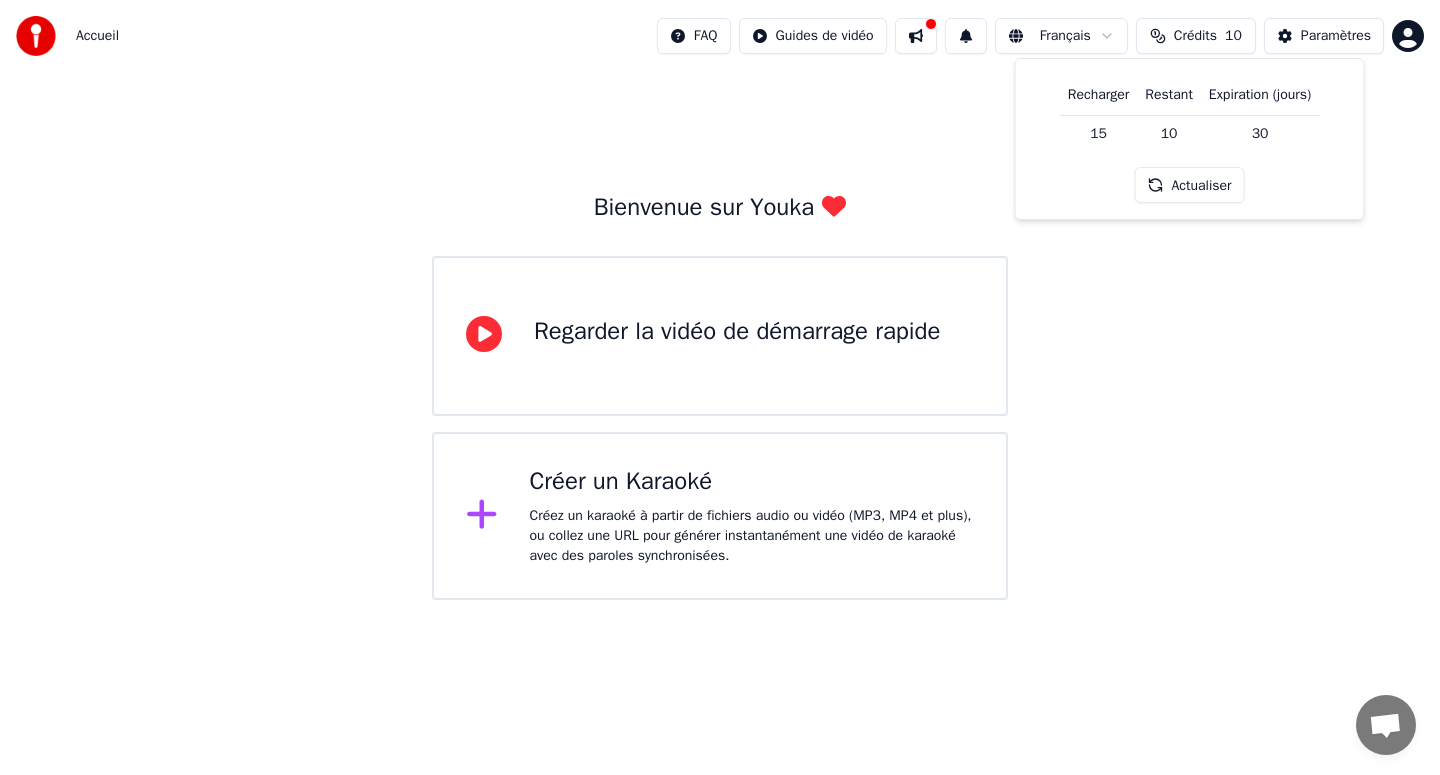 click on "Actualiser" at bounding box center (1189, 185) 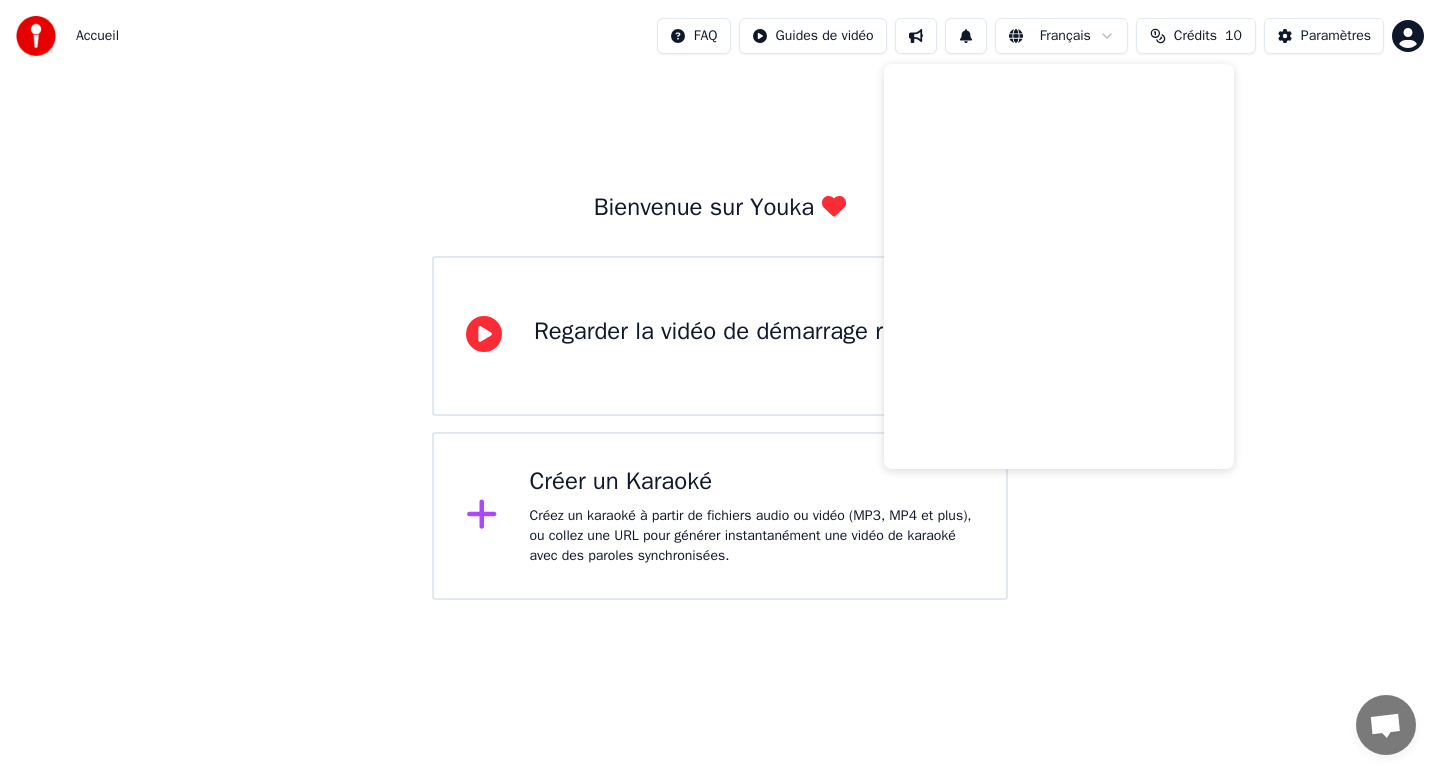 click on "Bienvenue sur Youka Regarder la vidéo de démarrage rapide Créer un Karaoké Créez un karaoké à partir de fichiers audio ou vidéo (MP3, MP4 et plus), ou collez une URL pour générer instantanément une vidéo de karaoké avec des paroles synchronisées." at bounding box center [720, 336] 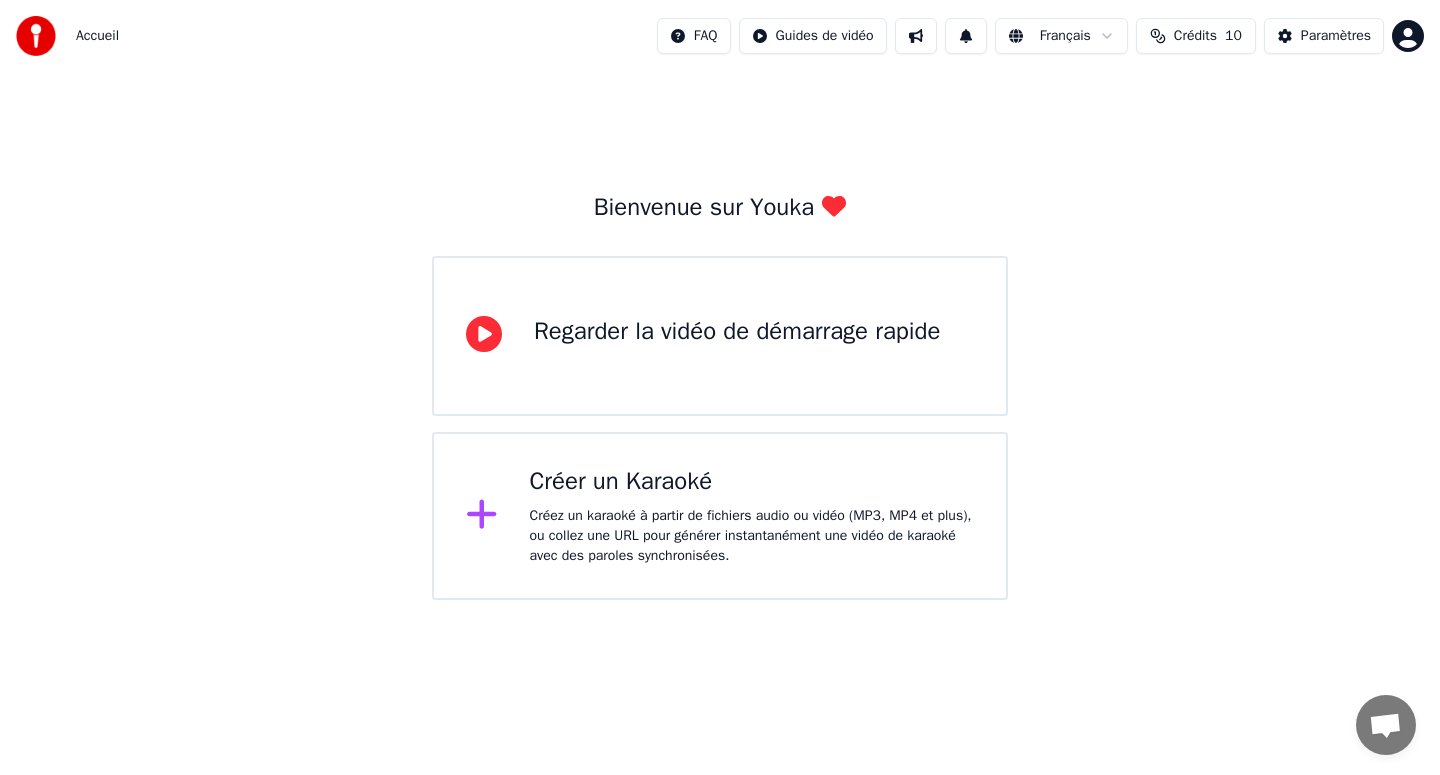 click at bounding box center (36, 36) 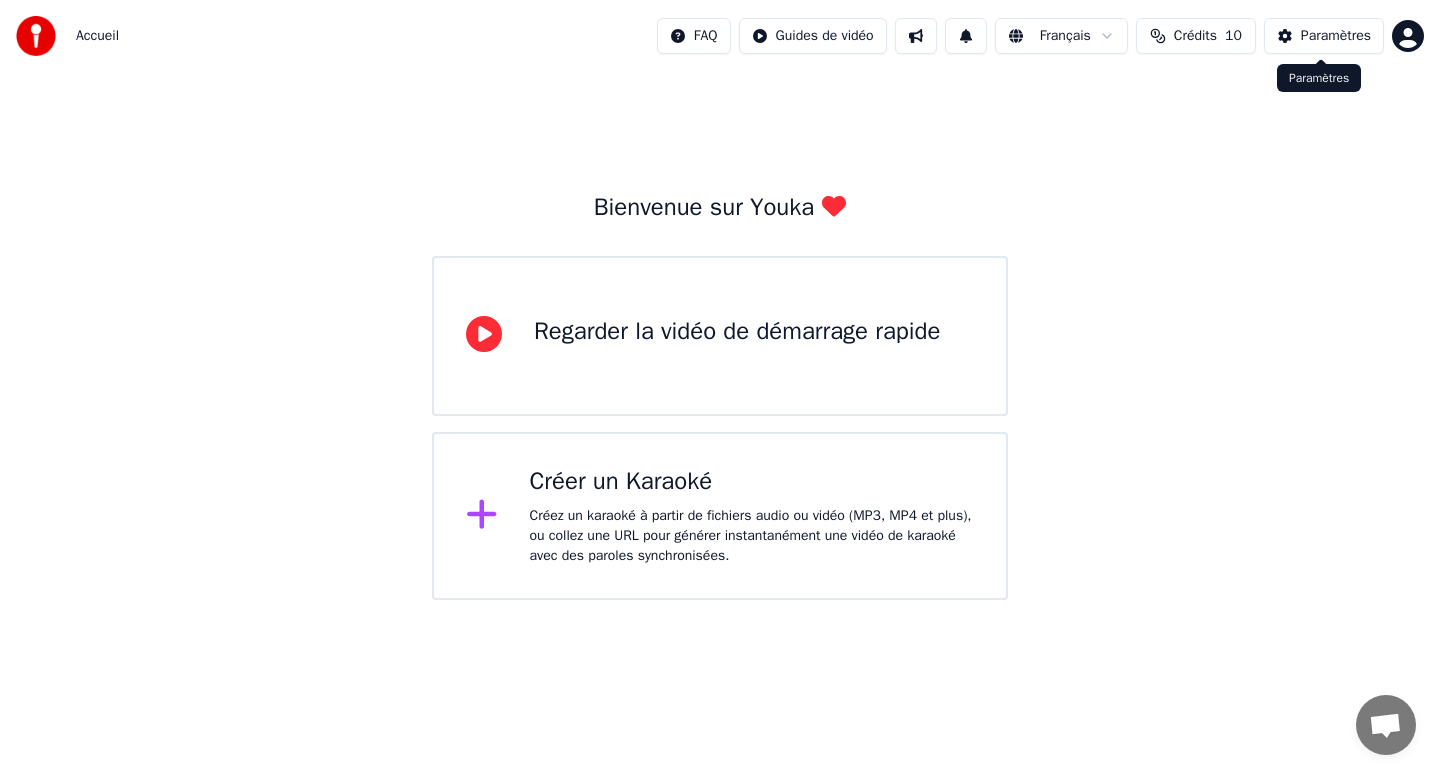 click on "Paramètres" at bounding box center [1336, 36] 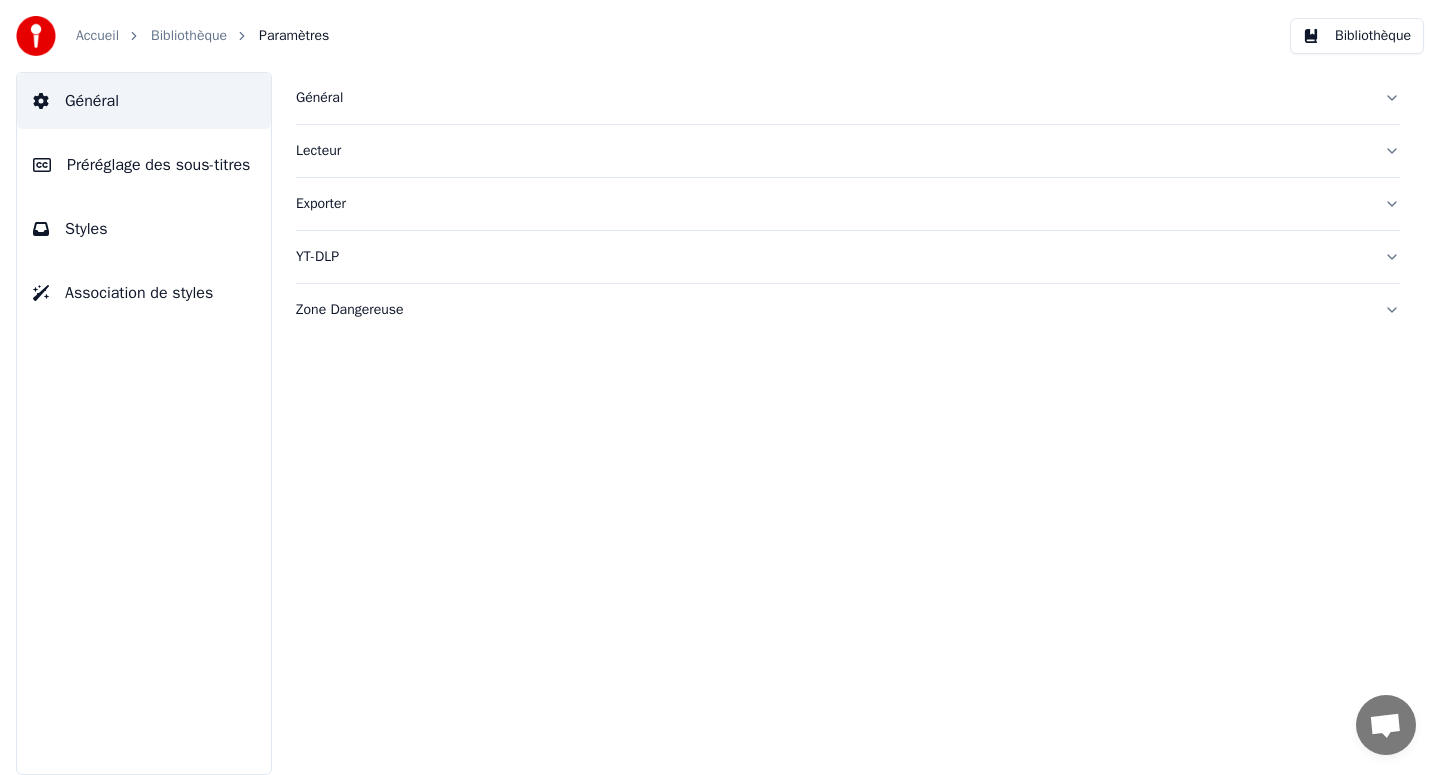 click on "Bibliothèque" at bounding box center [1357, 36] 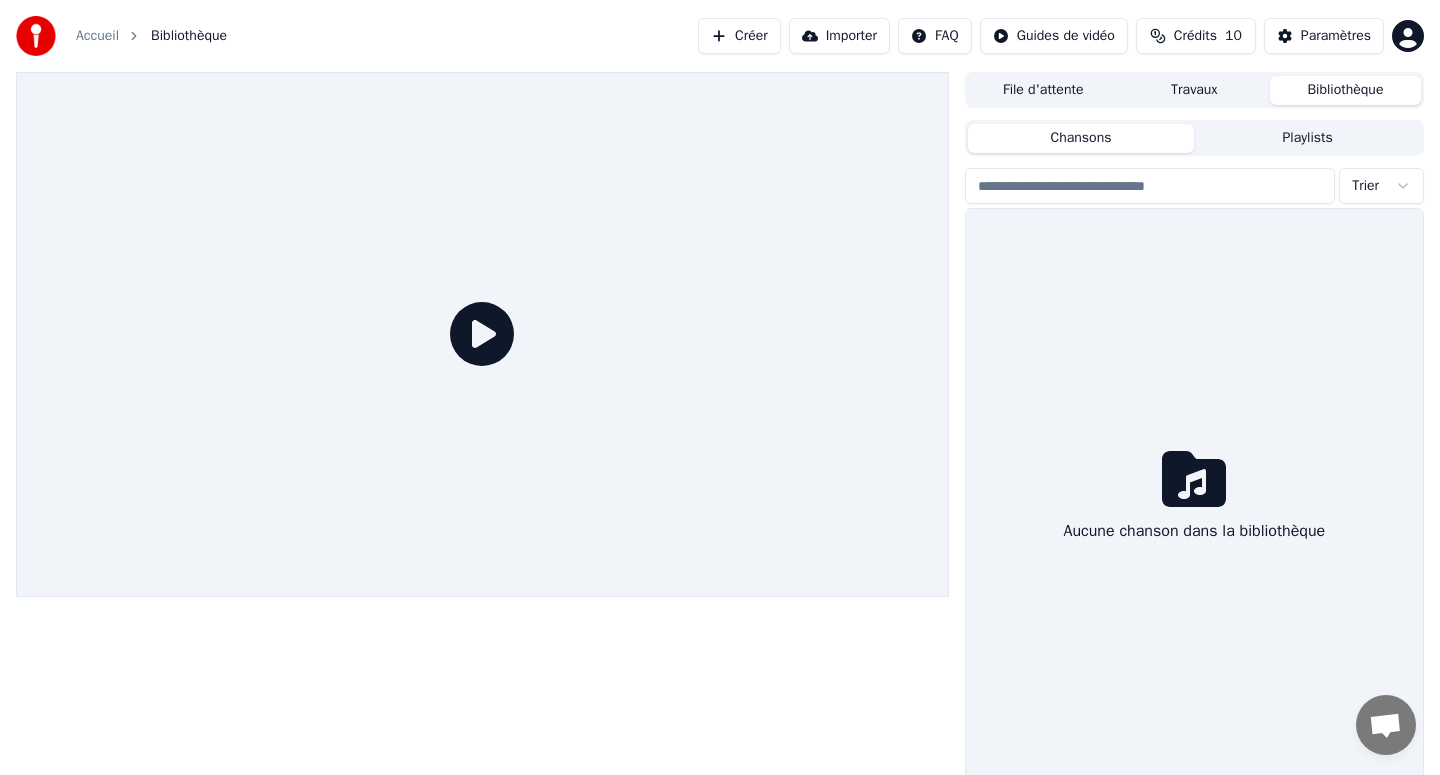 click on "Playlists" at bounding box center [1307, 138] 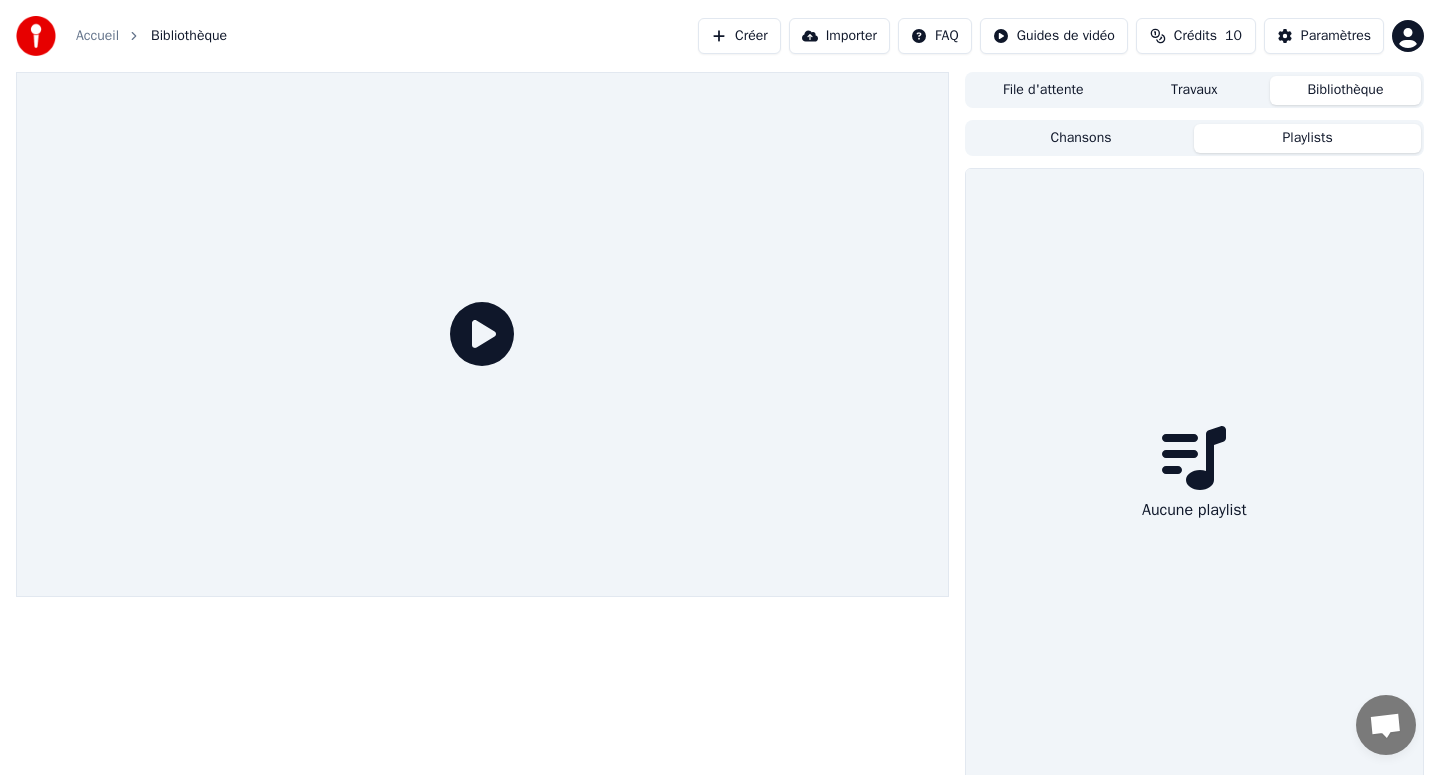 click on "Chansons" at bounding box center [1081, 138] 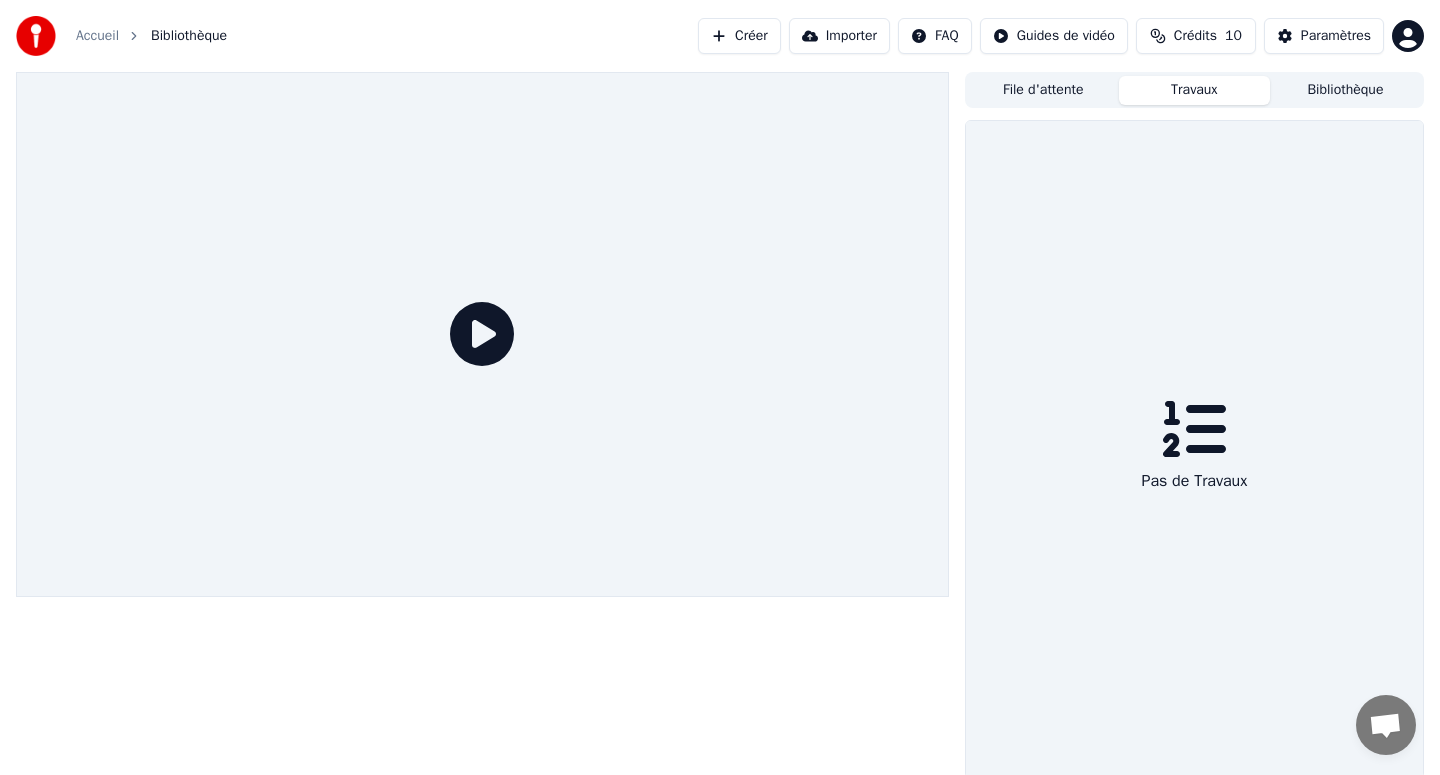 click on "Travaux" at bounding box center [1194, 90] 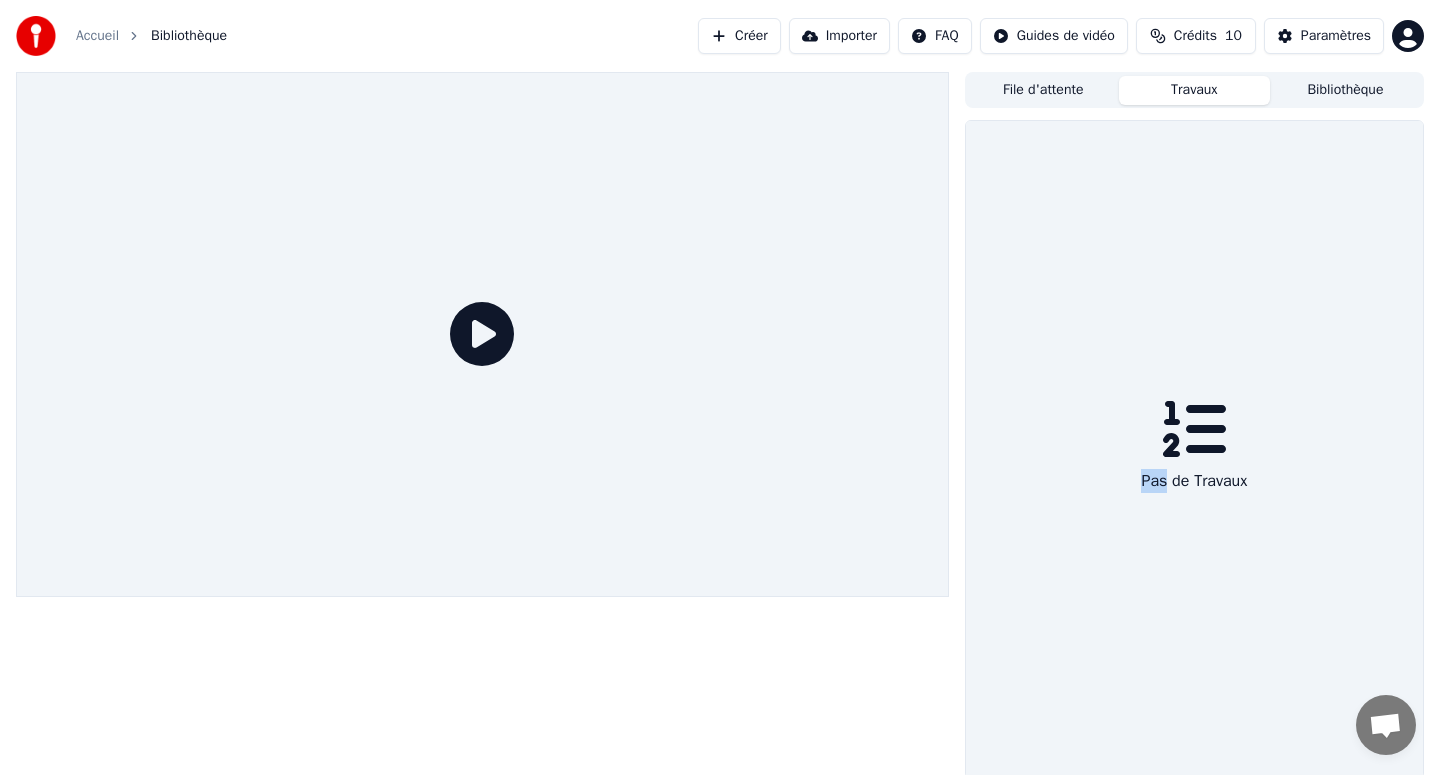 click 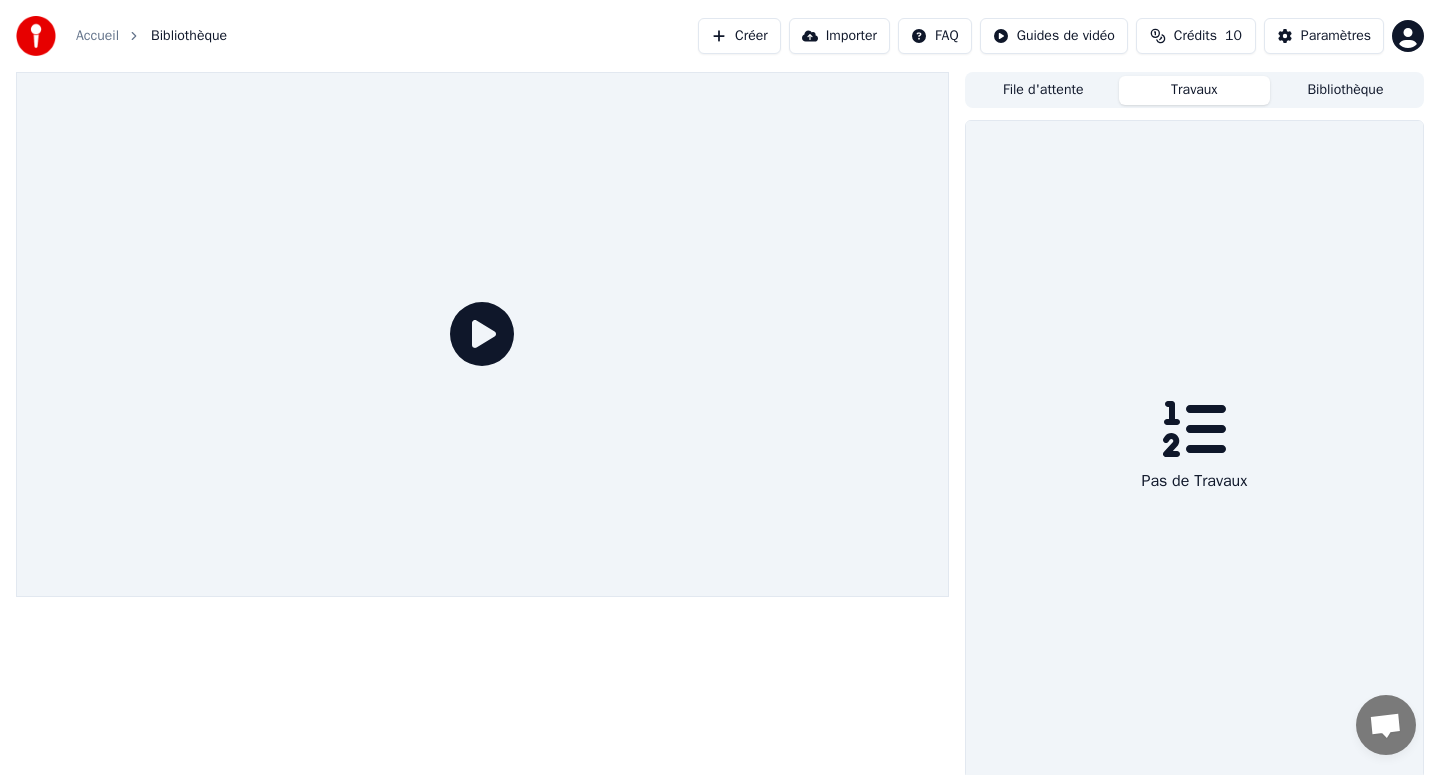 click on "Travaux" at bounding box center (1194, 90) 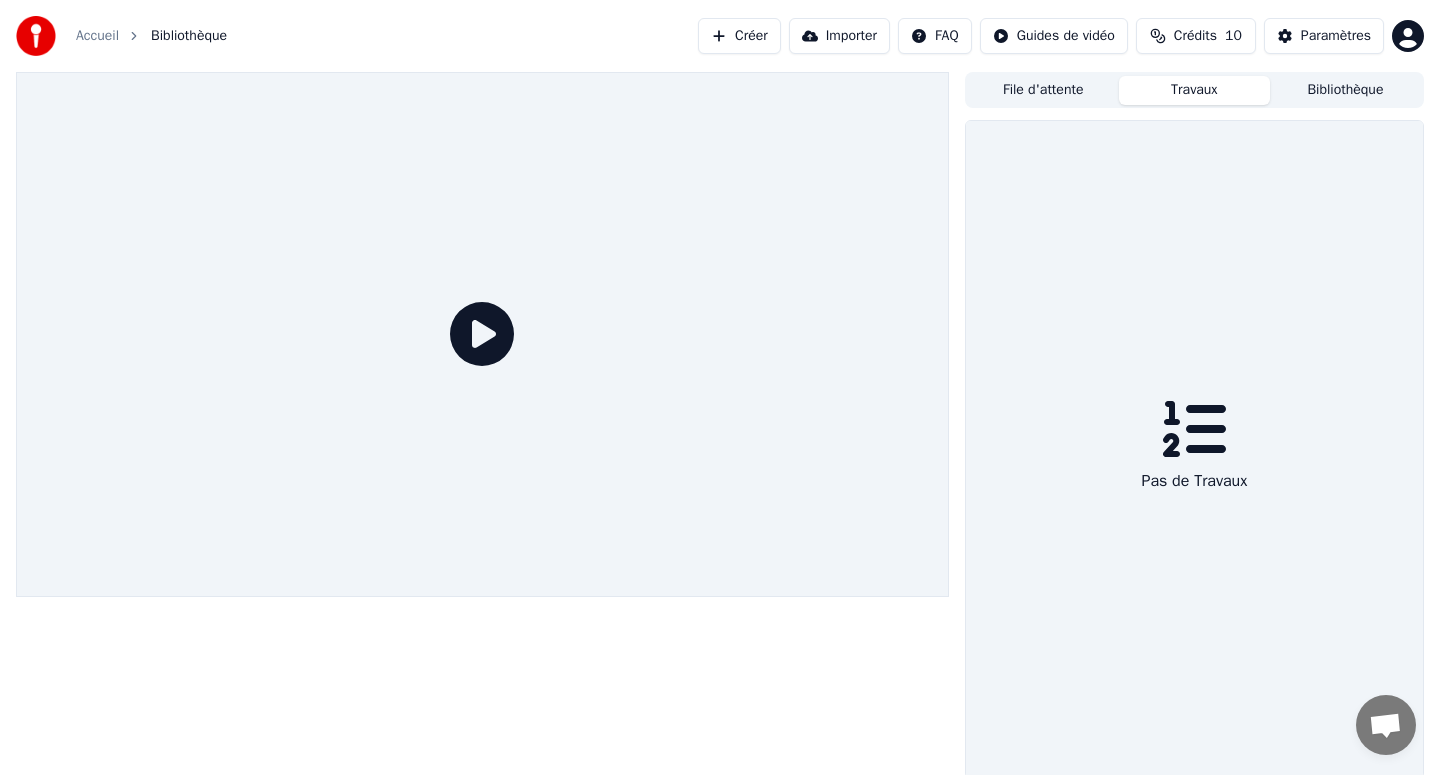 click on "Importer" at bounding box center [839, 36] 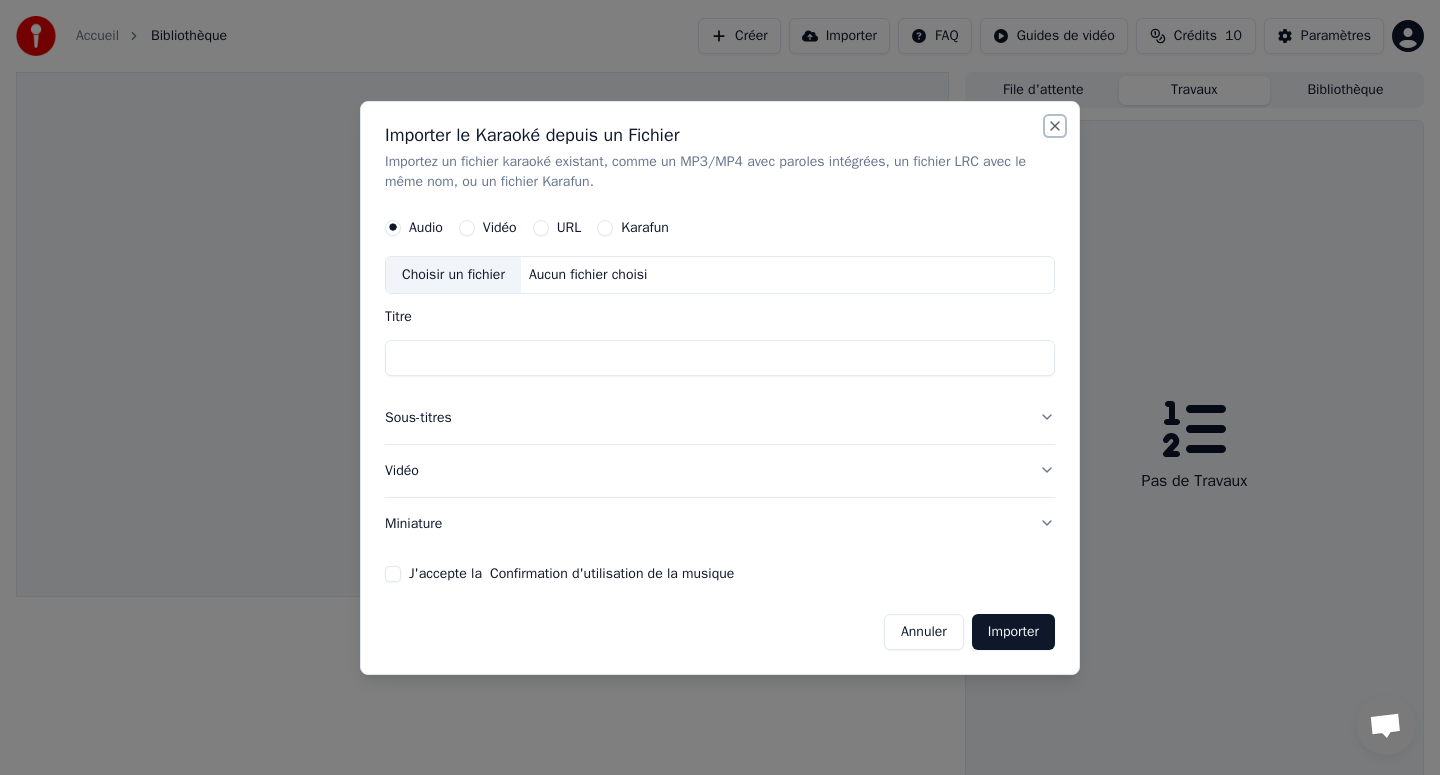 click on "Close" at bounding box center [1055, 126] 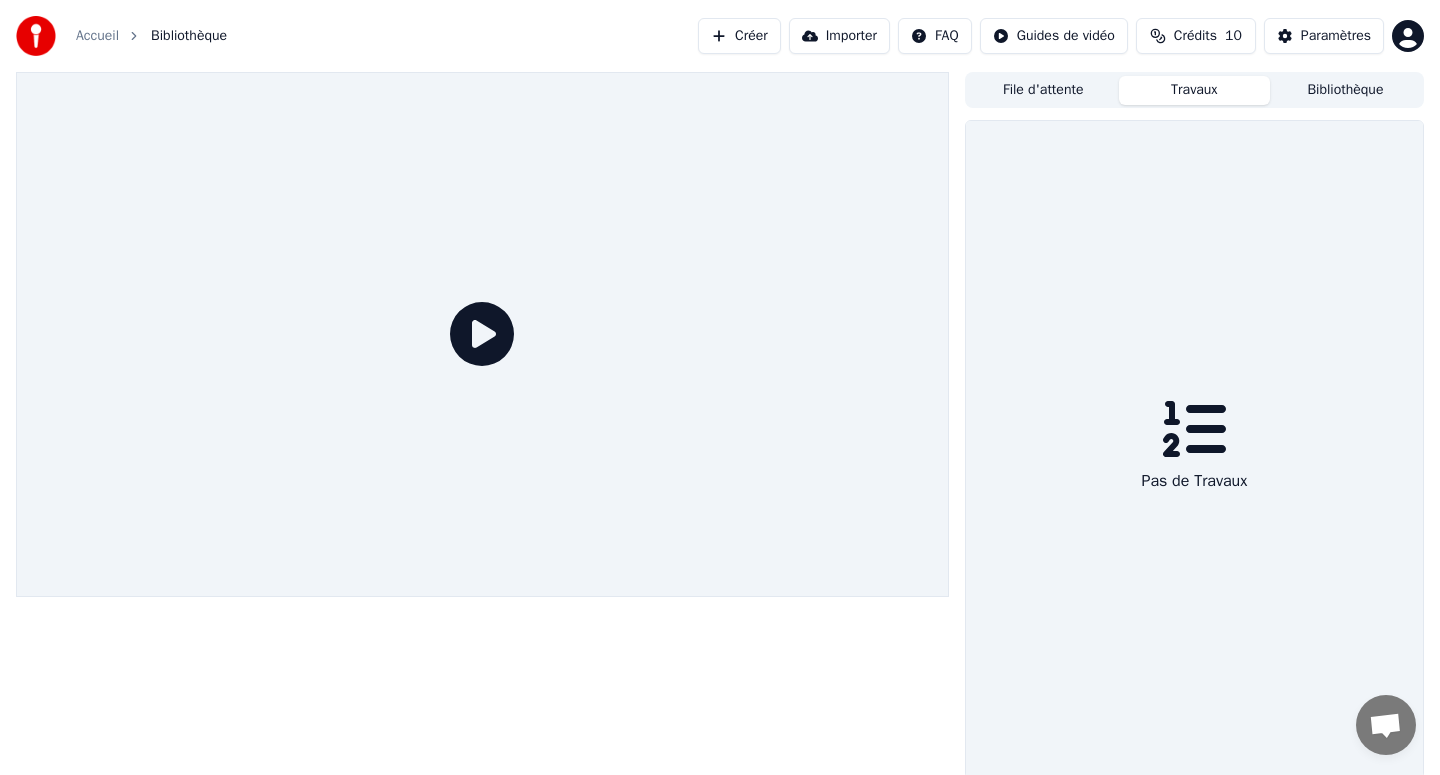 click on "Créer" at bounding box center (739, 36) 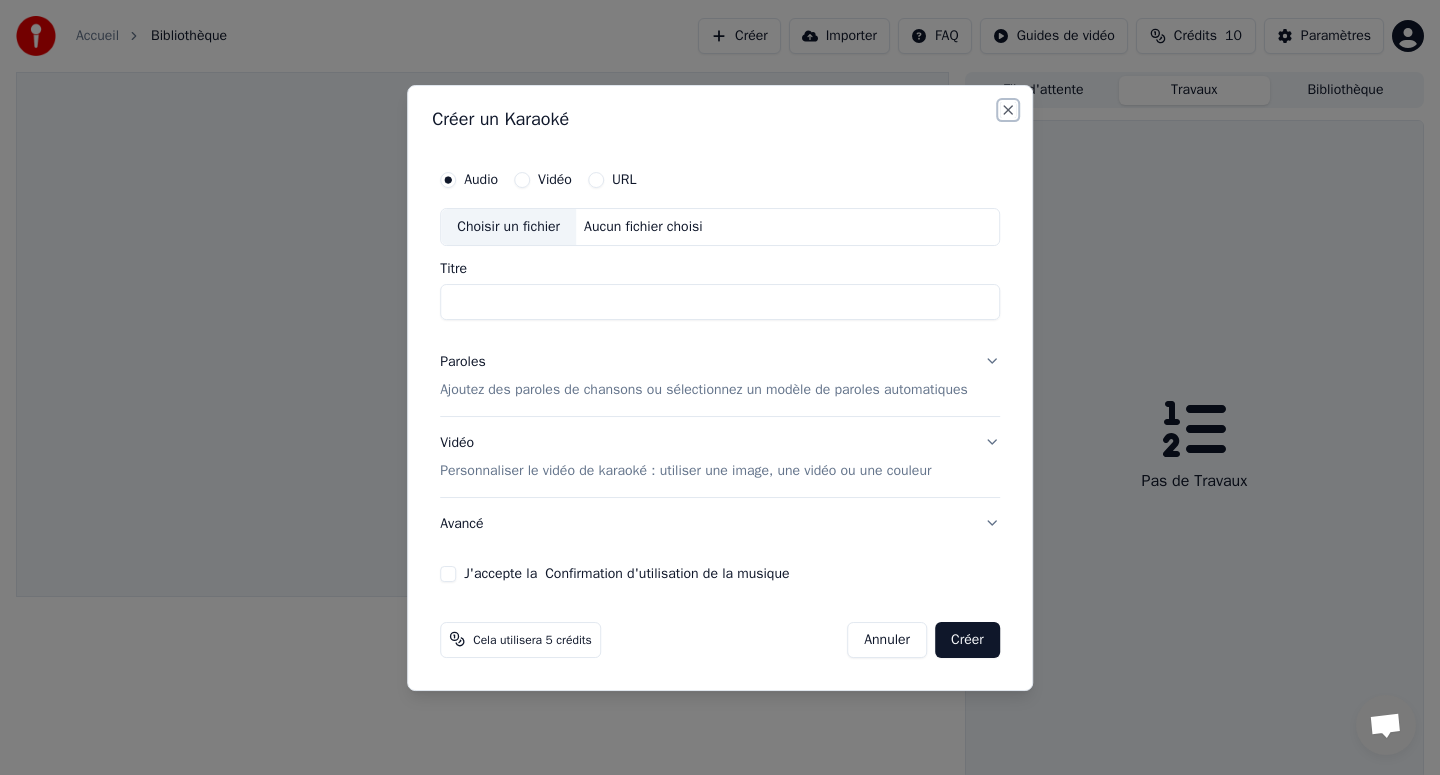 click on "Close" at bounding box center (1008, 110) 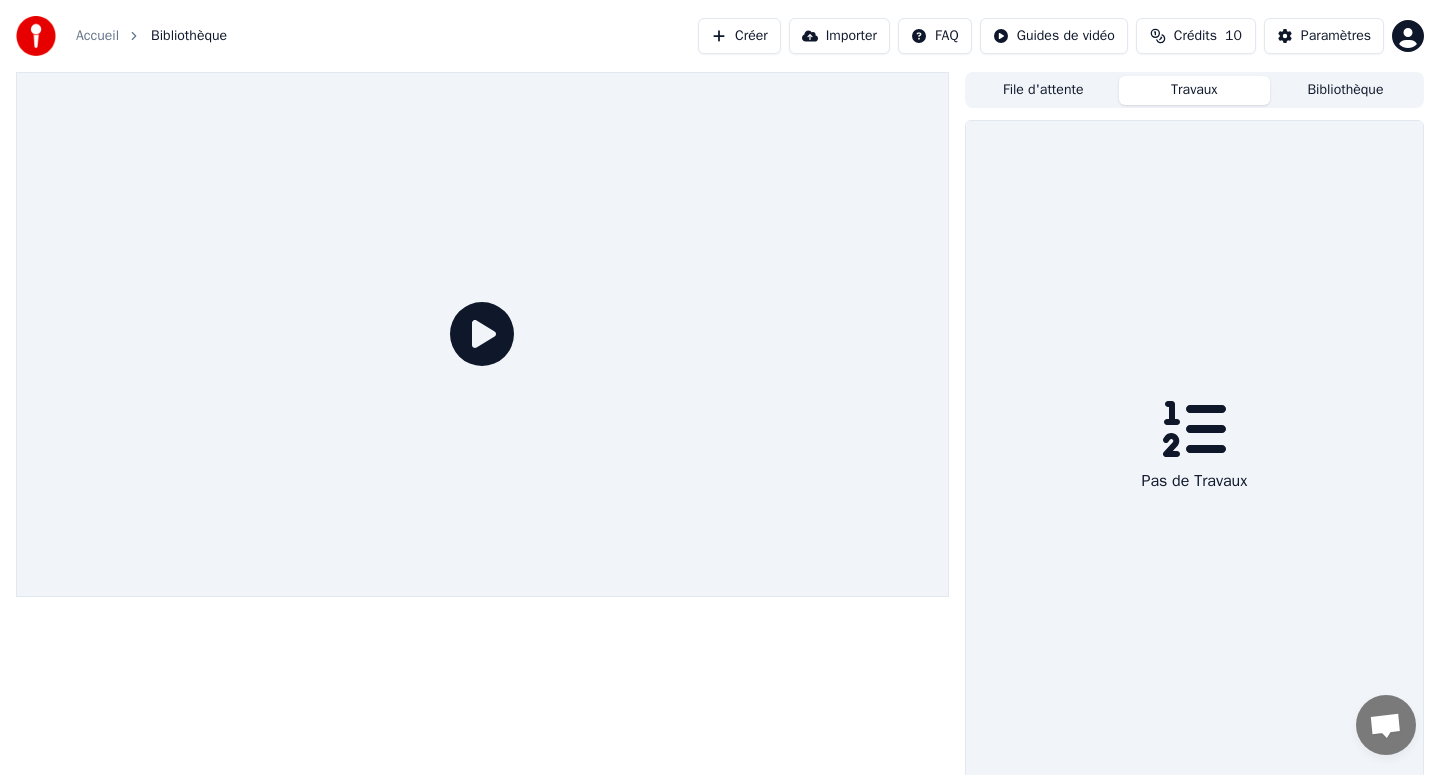 click on "Créer" at bounding box center (739, 36) 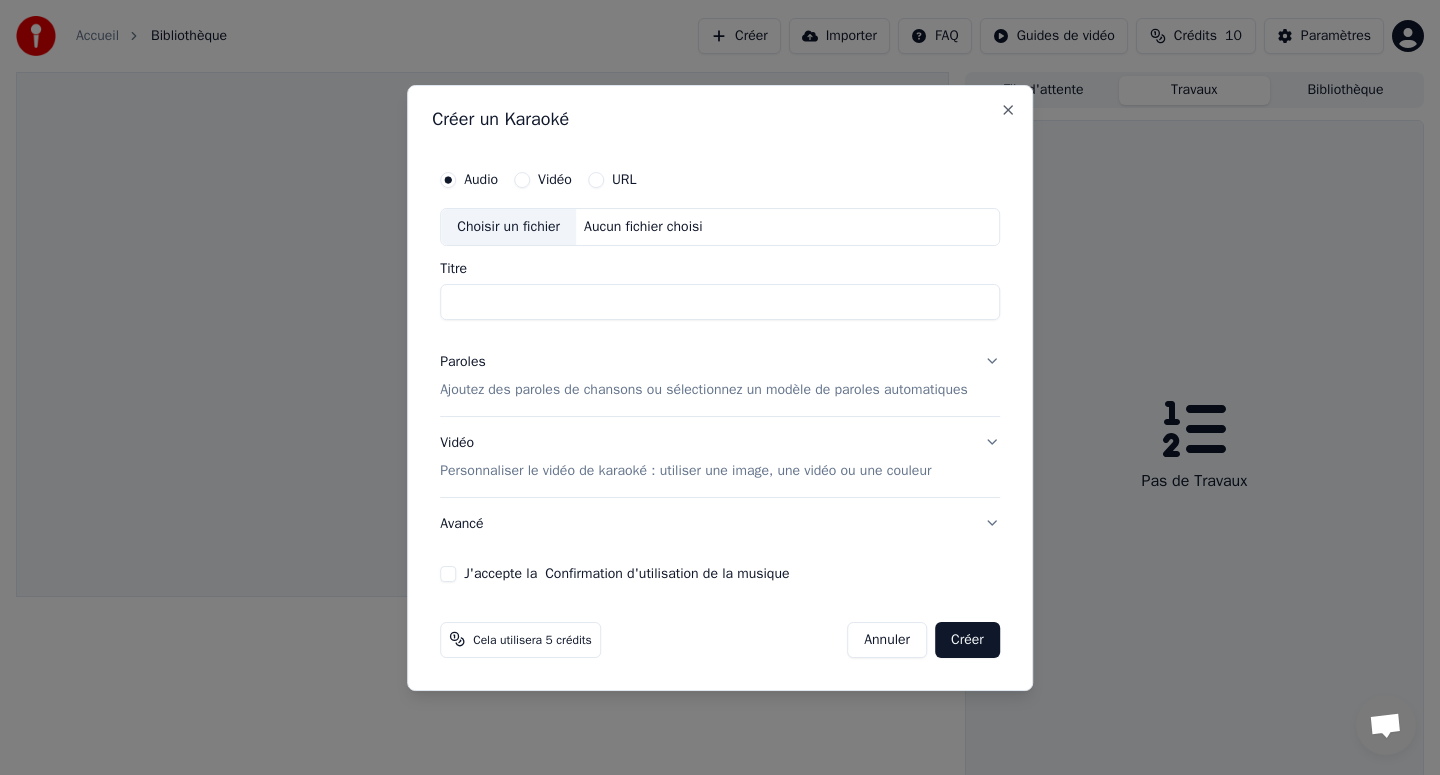 click on "Vidéo Personnaliser le vidéo de karaoké : utiliser une image, une vidéo ou une couleur" at bounding box center (685, 457) 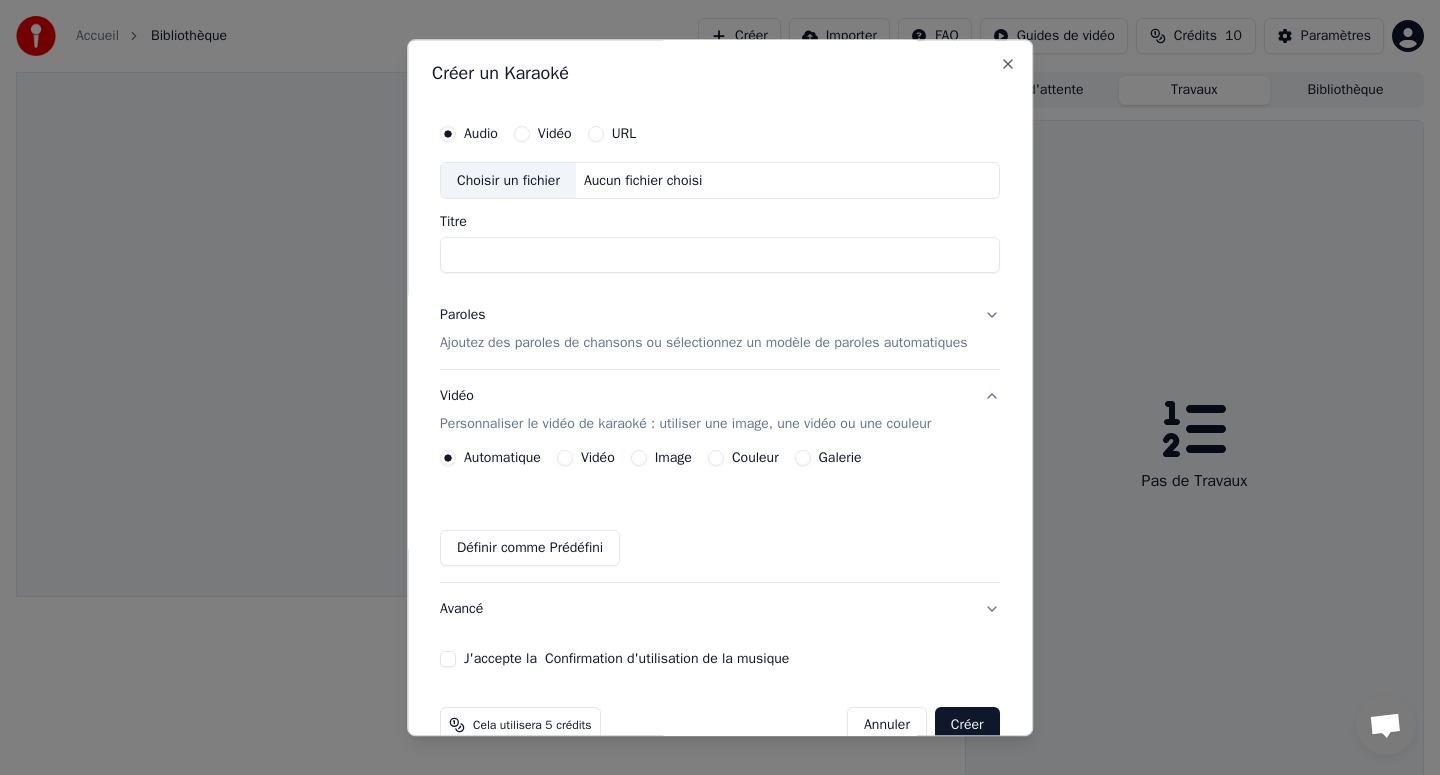 click on "Couleur" at bounding box center [743, 459] 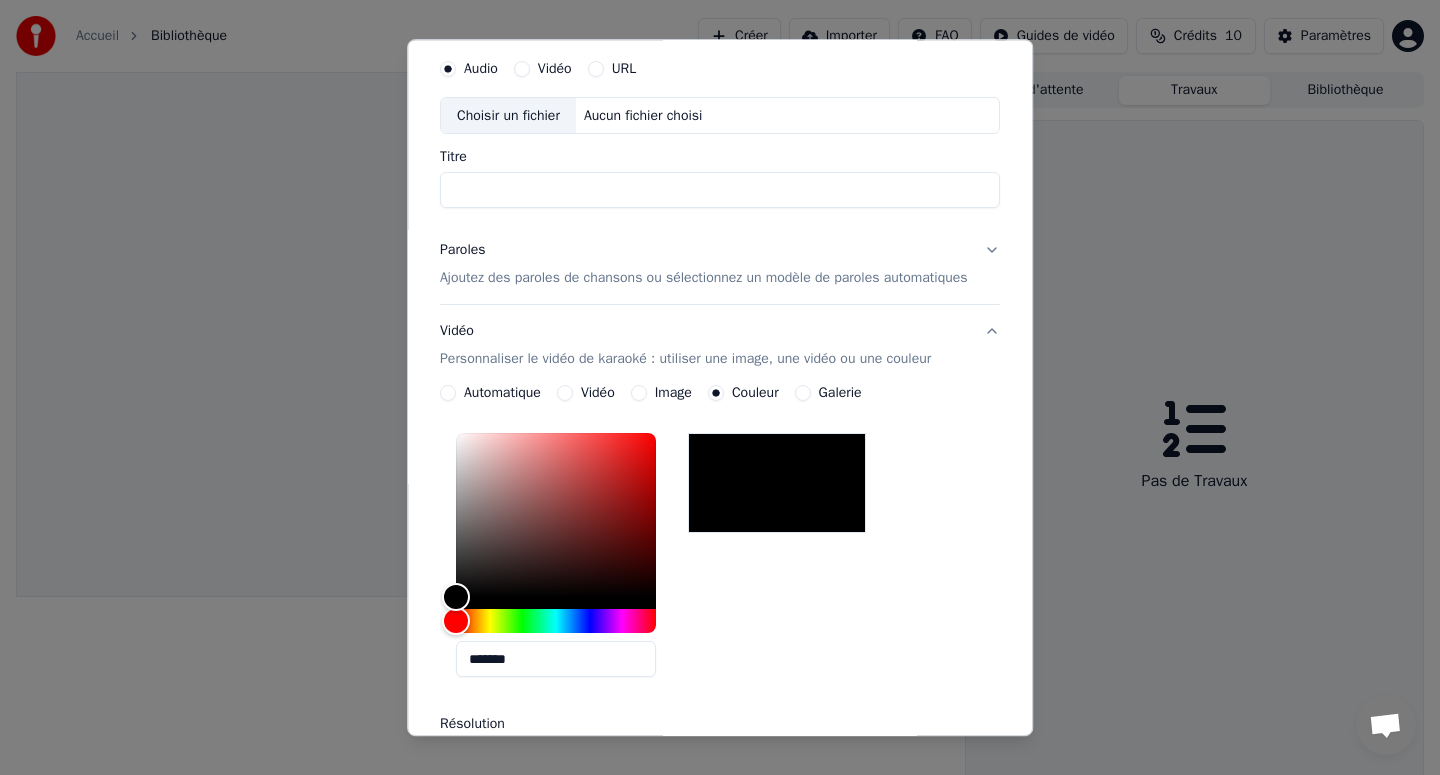scroll, scrollTop: 95, scrollLeft: 0, axis: vertical 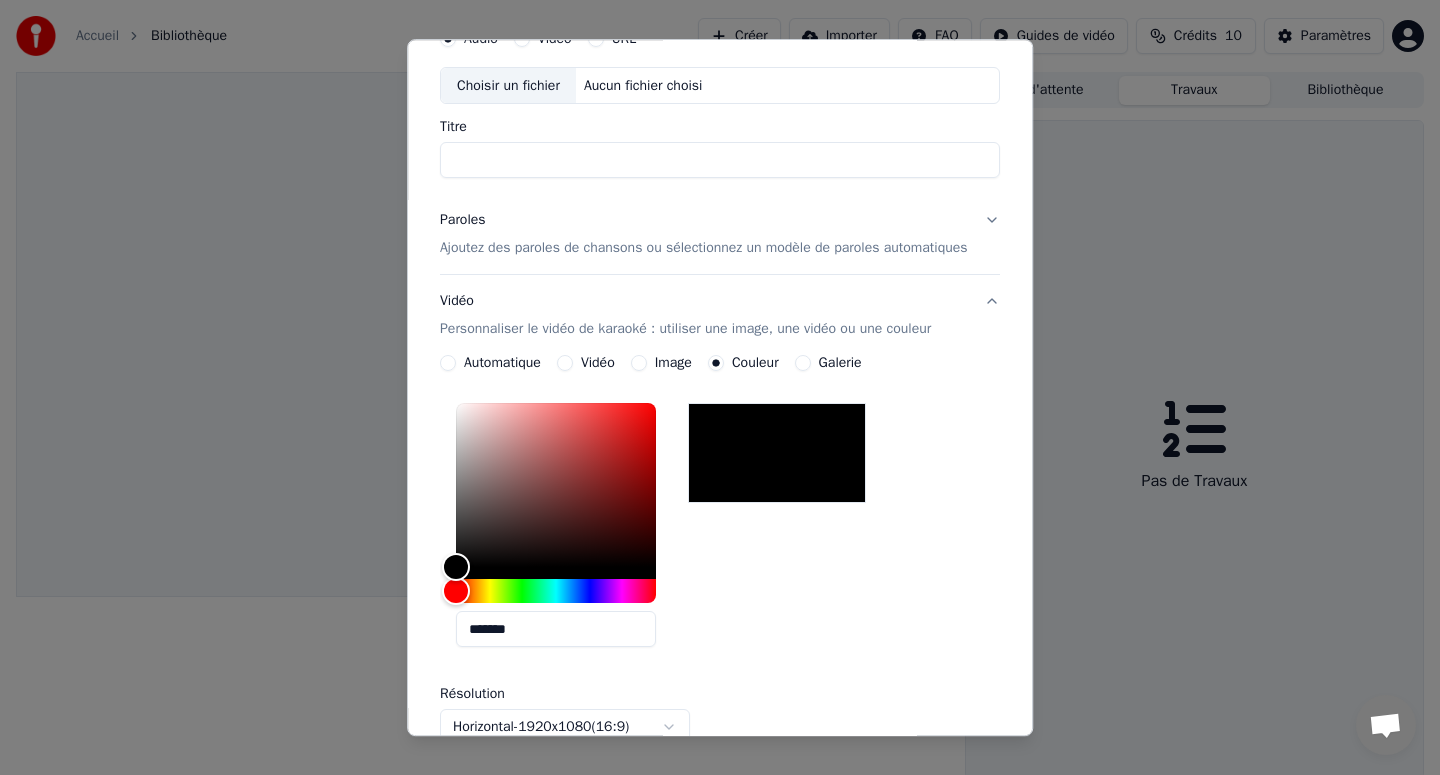 click on "*******" at bounding box center (556, 630) 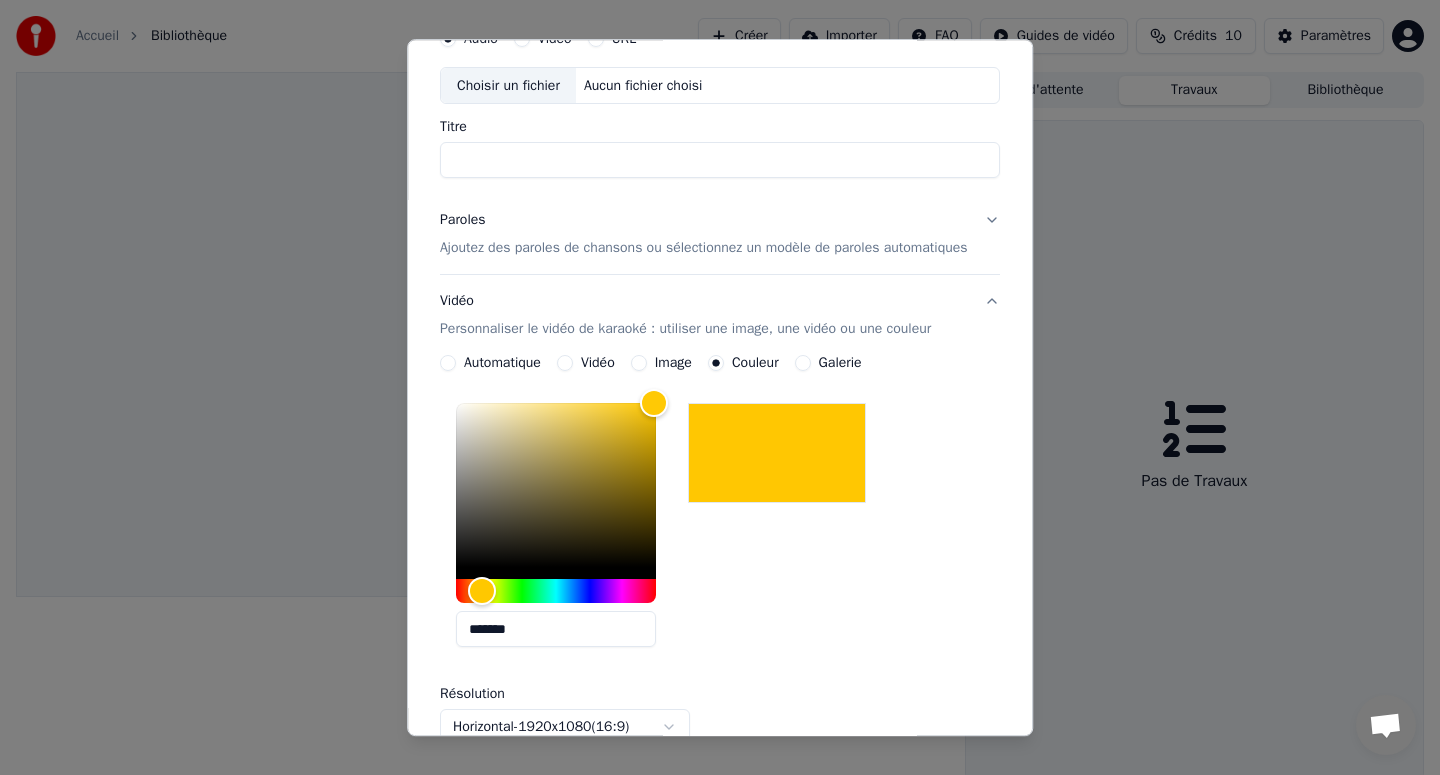 type on "*******" 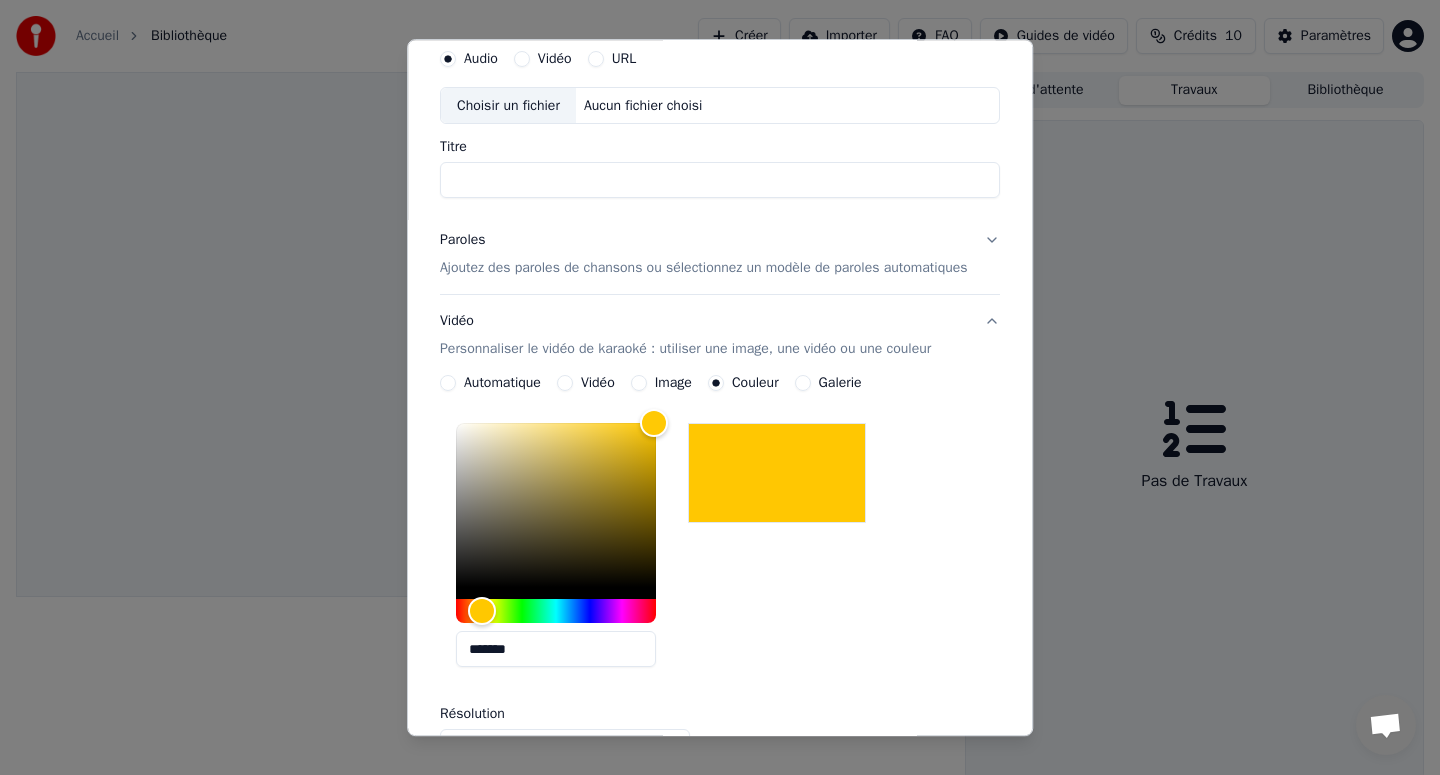 scroll, scrollTop: 72, scrollLeft: 0, axis: vertical 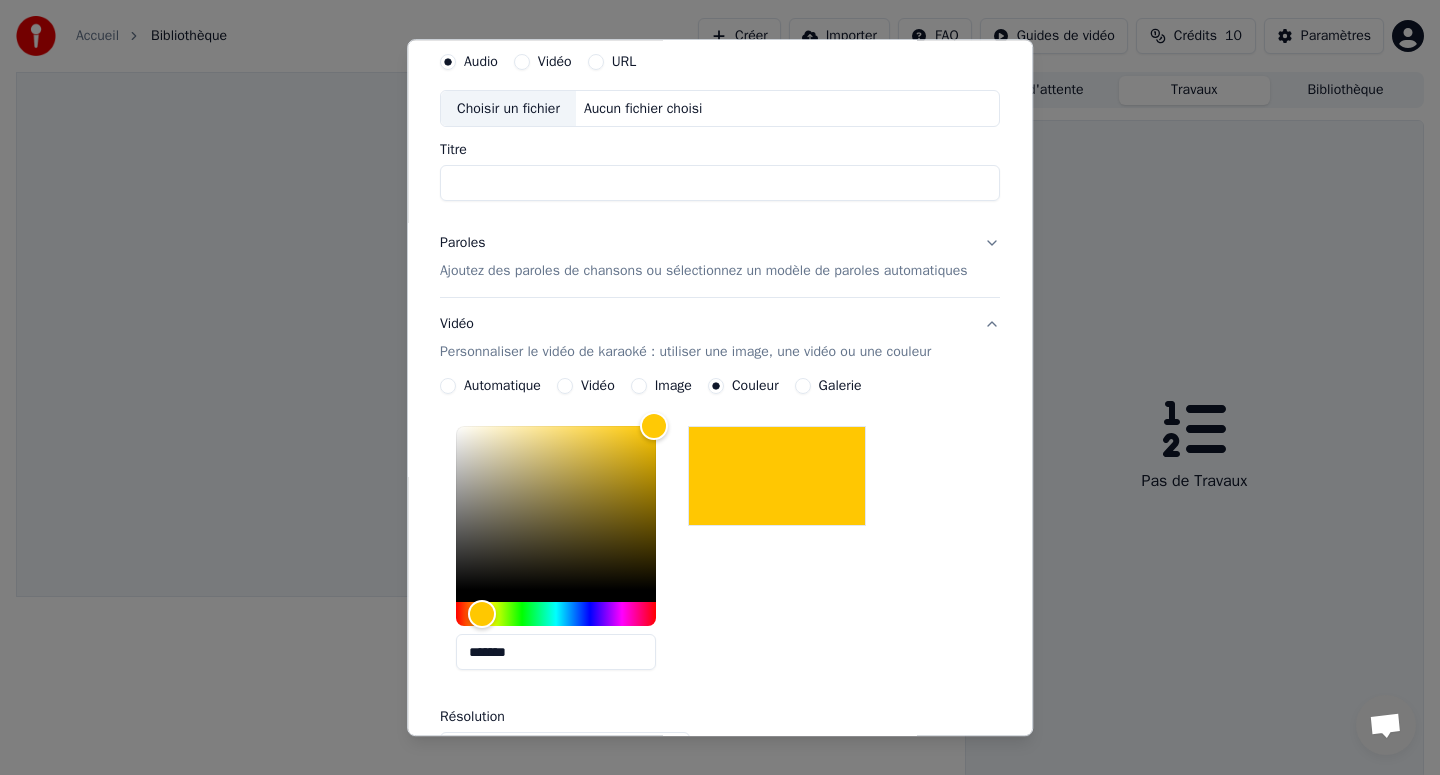 click on "*******" at bounding box center (556, 653) 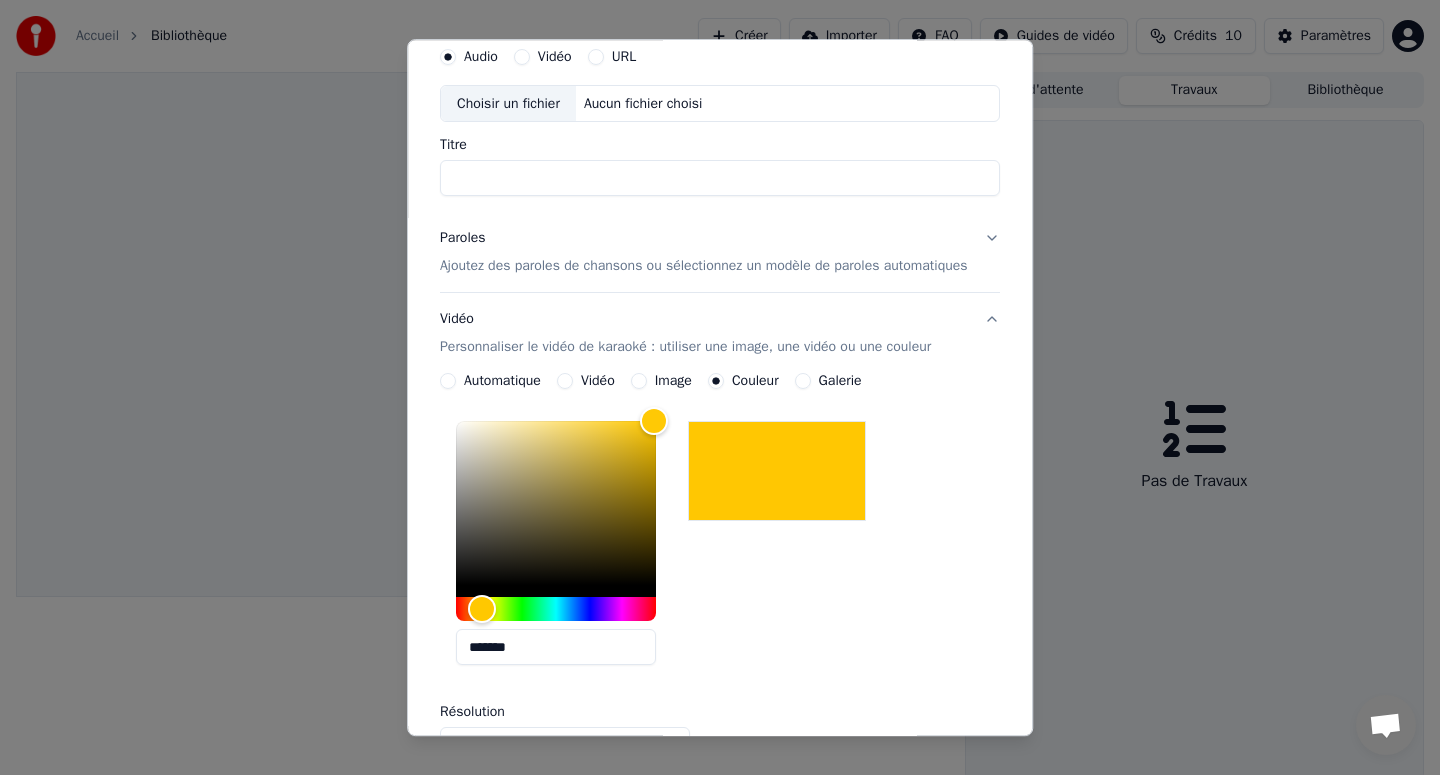 click on "Paroles Ajoutez des paroles de chansons ou sélectionnez un modèle de paroles automatiques" at bounding box center [704, 253] 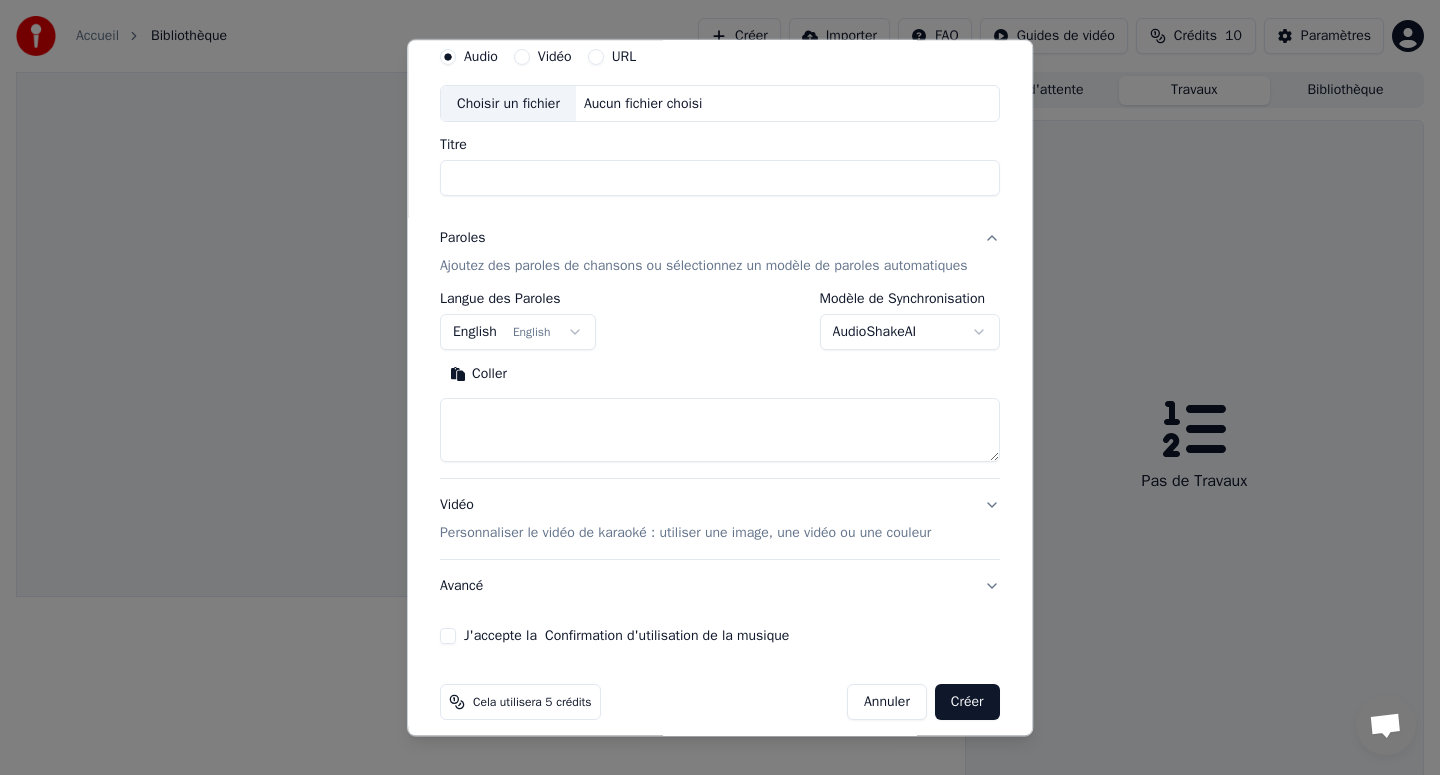 scroll, scrollTop: 94, scrollLeft: 0, axis: vertical 